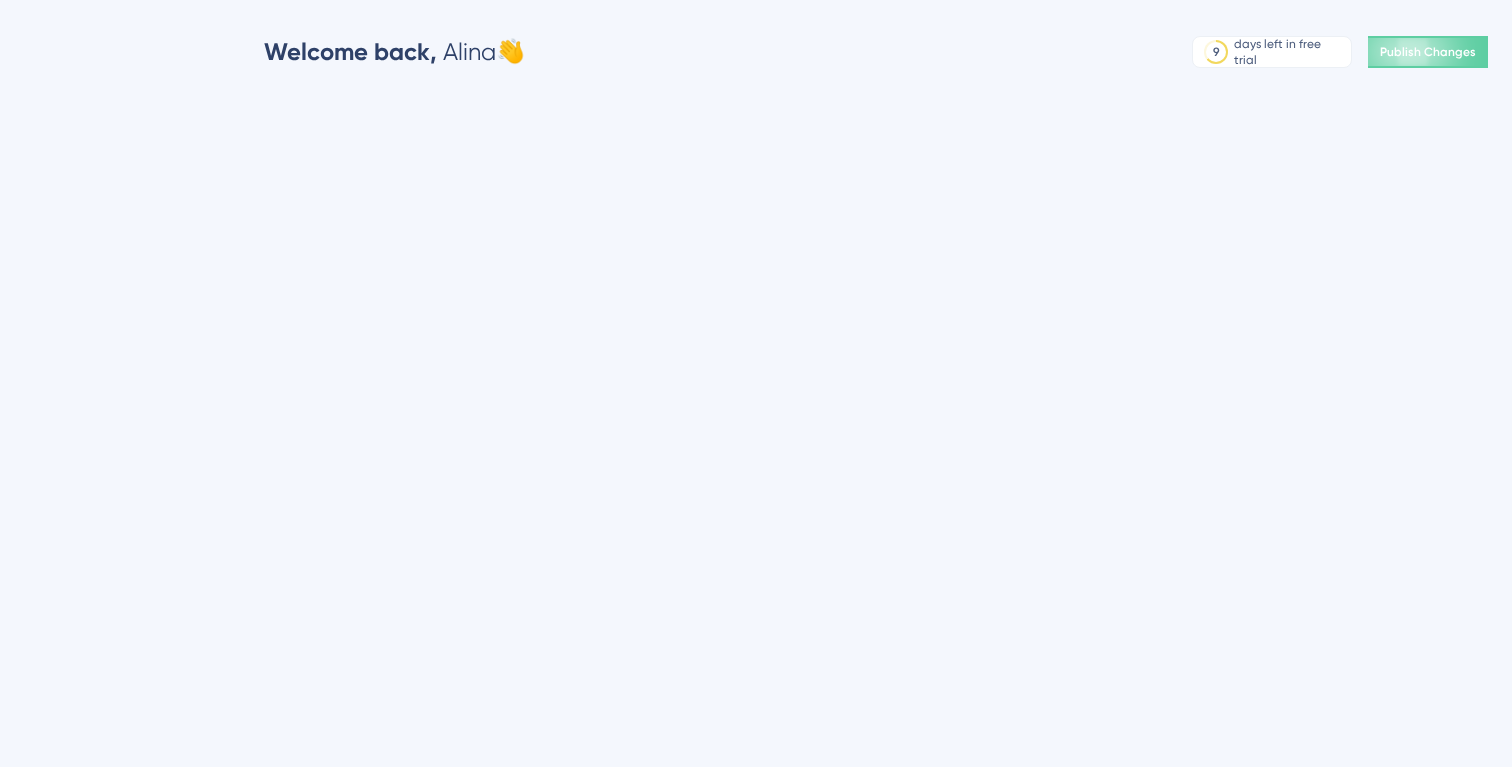 scroll, scrollTop: 0, scrollLeft: 0, axis: both 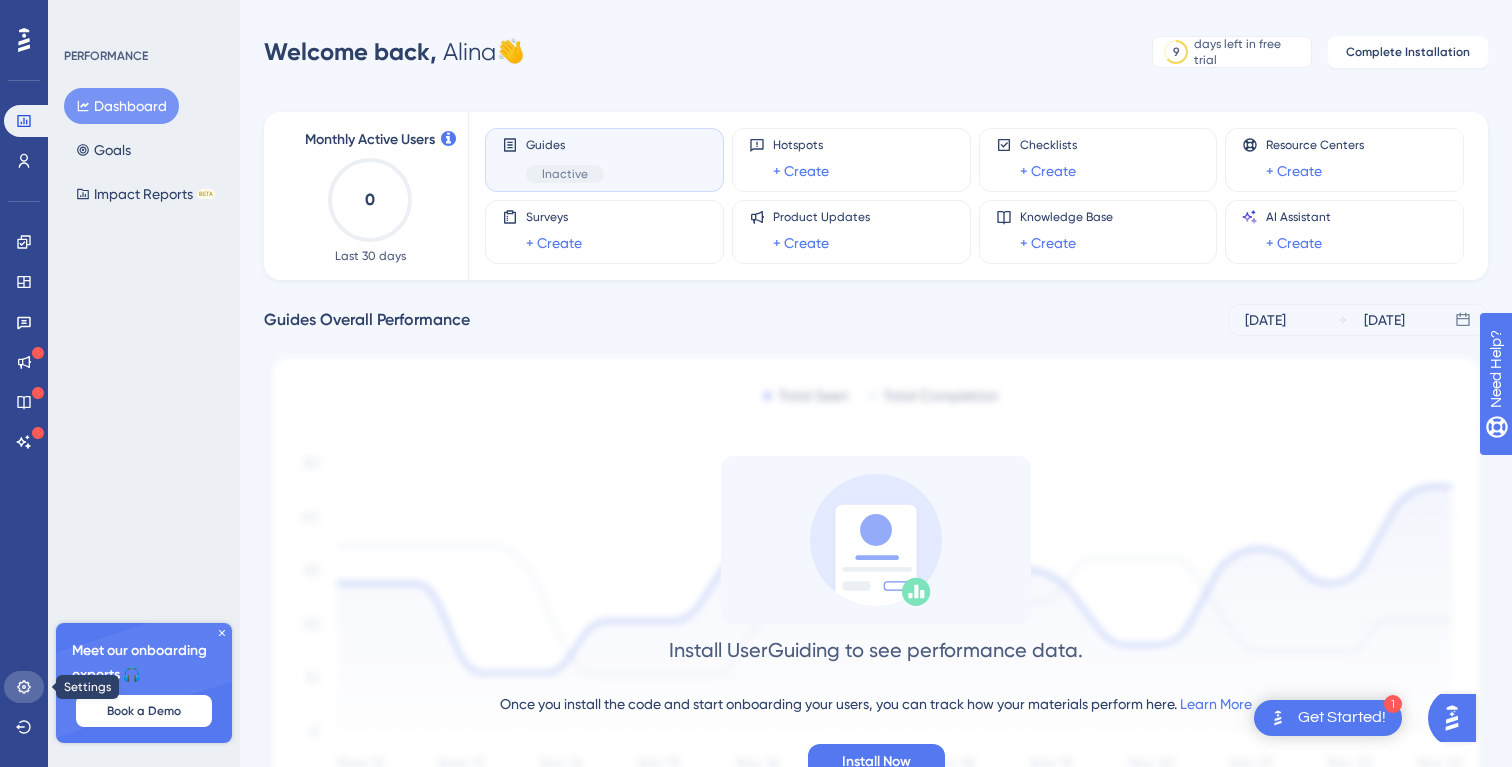 click 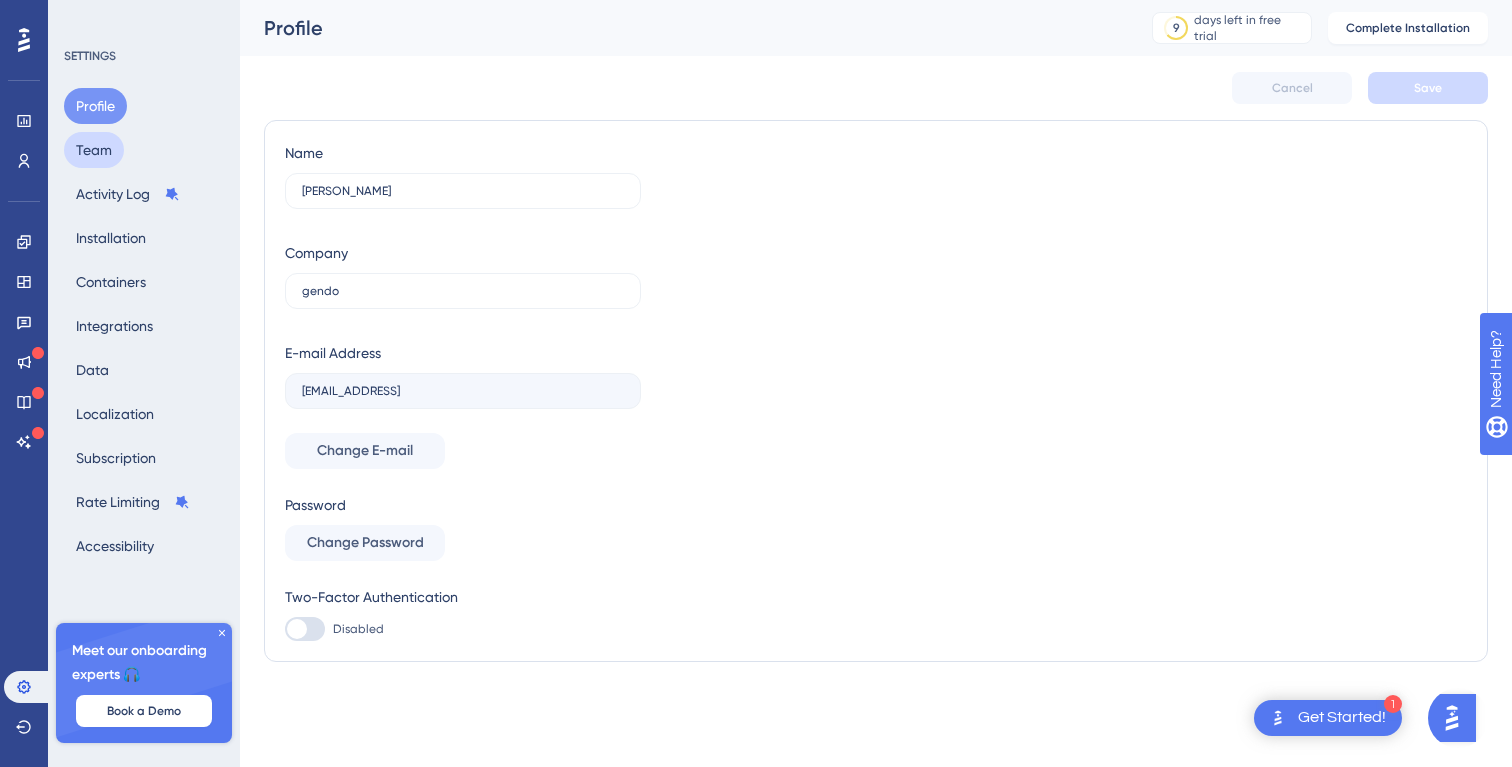 click on "Team" at bounding box center (94, 150) 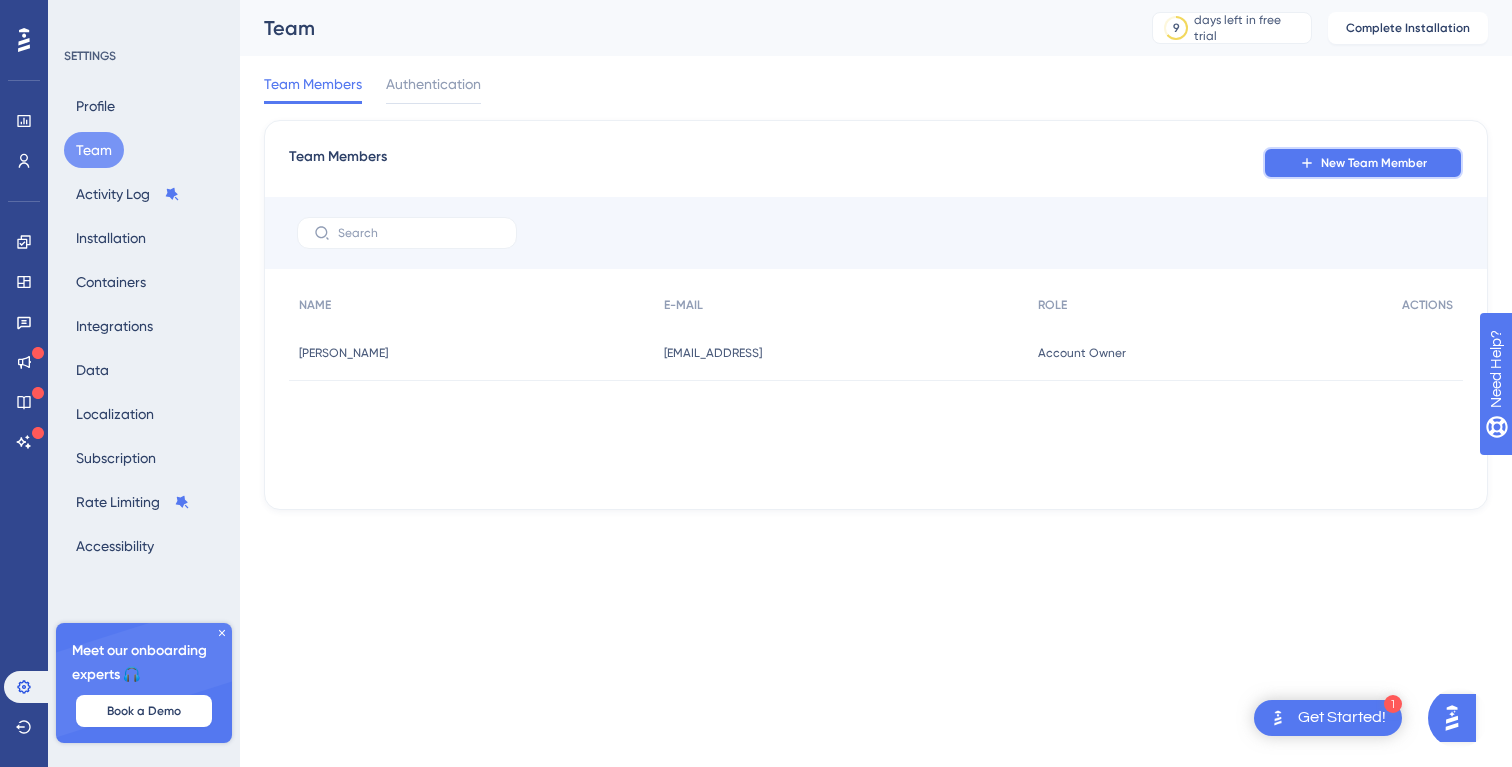 click on "New Team Member" at bounding box center [1374, 163] 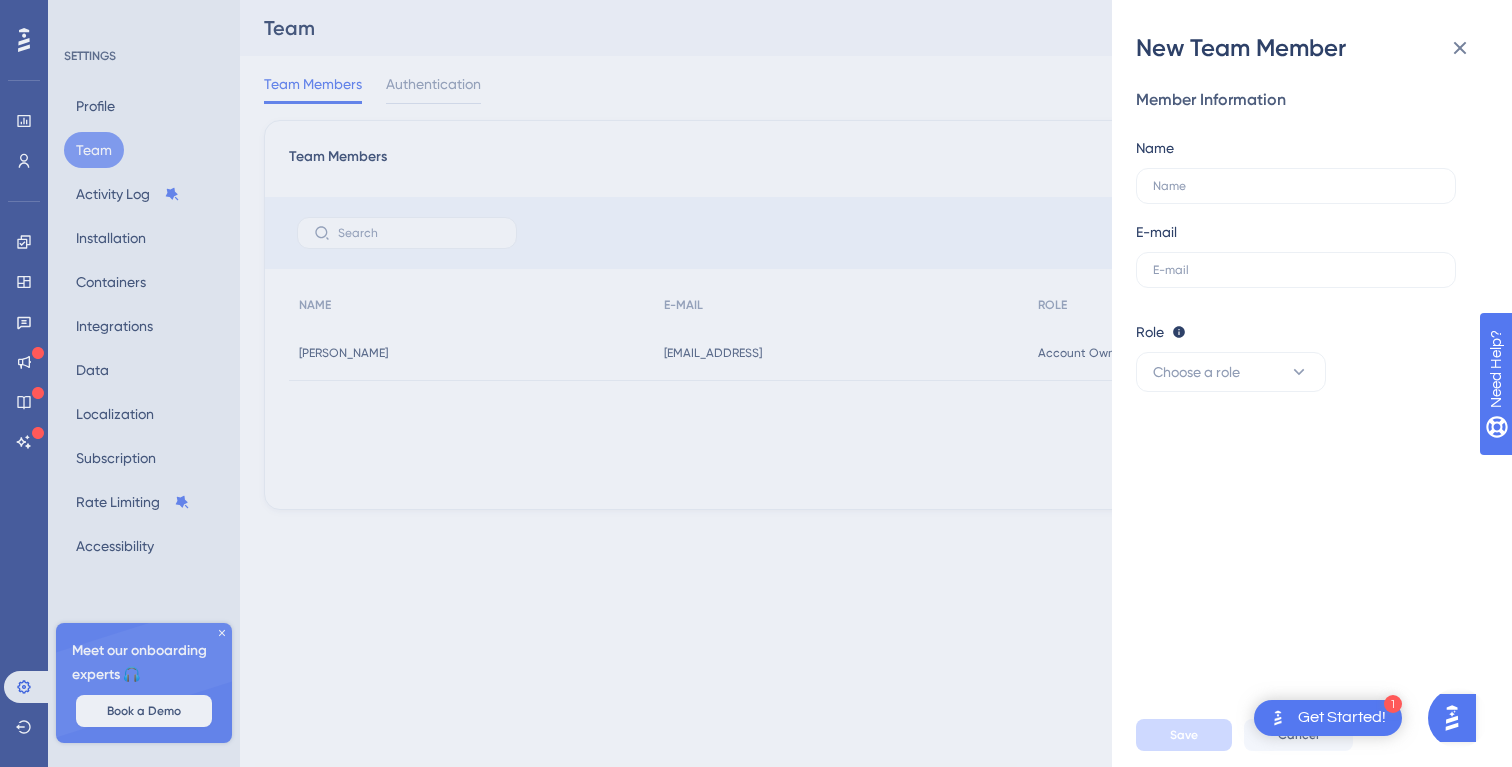 click on "Member Information Name E-mail" at bounding box center [1304, 188] 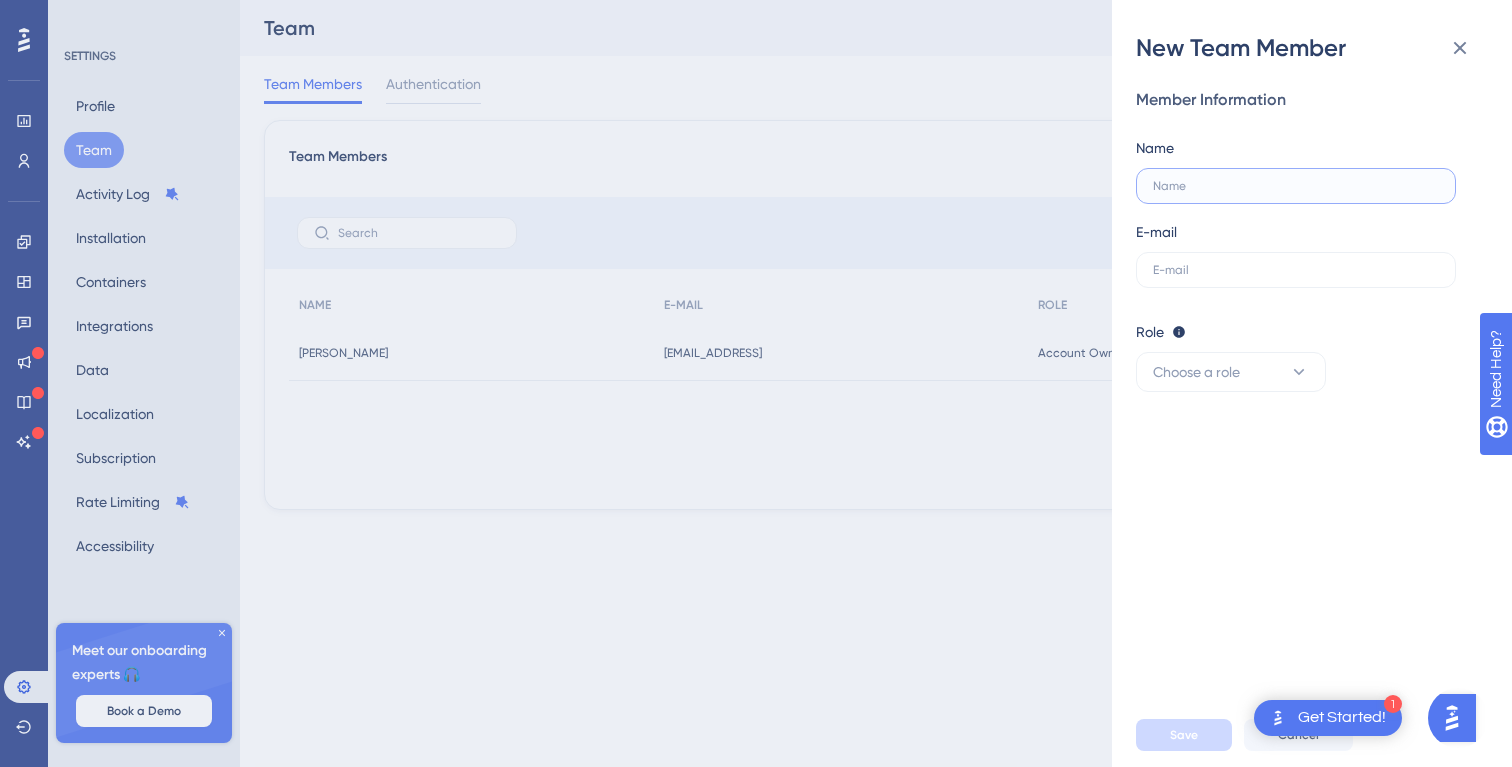 click at bounding box center [1296, 186] 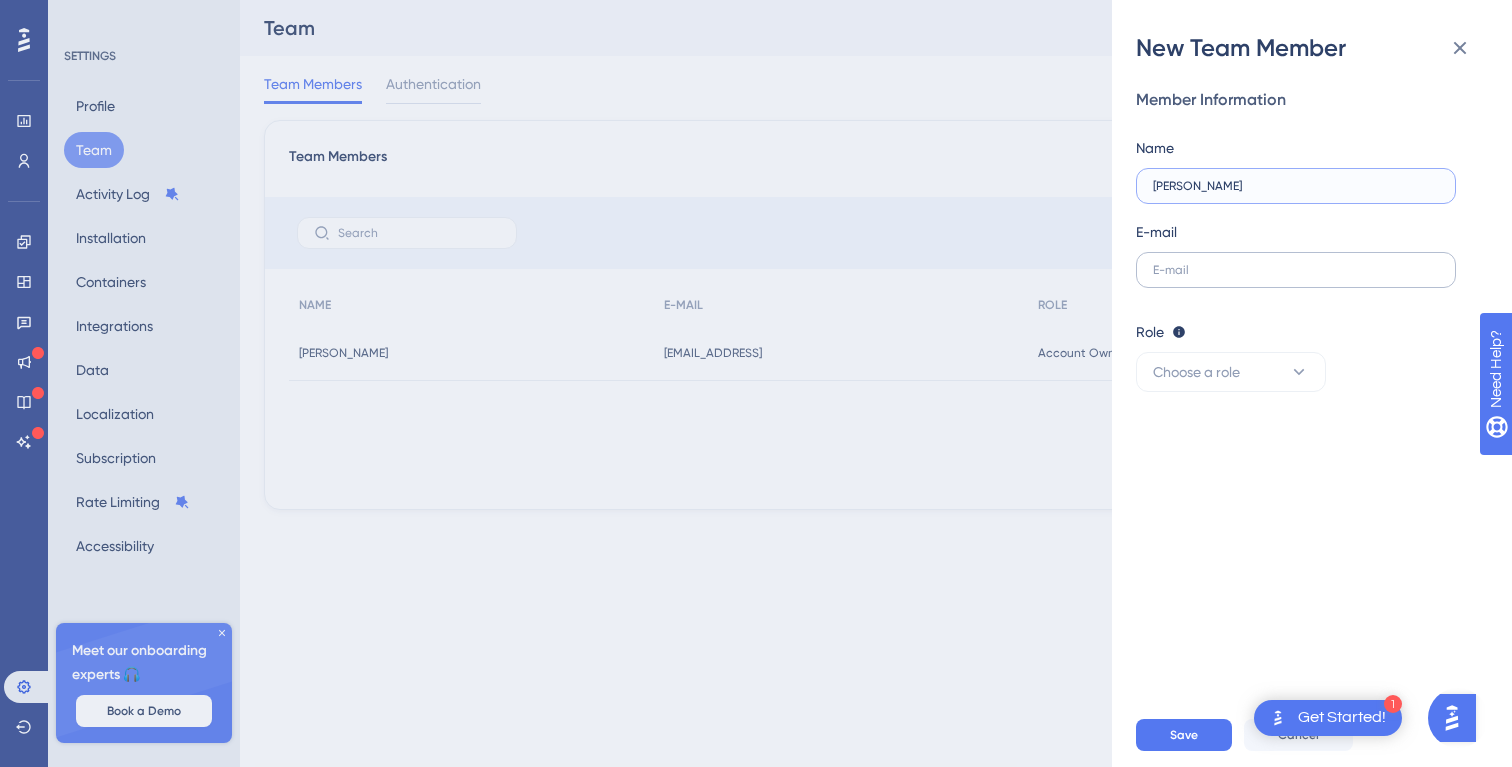type on "[PERSON_NAME]" 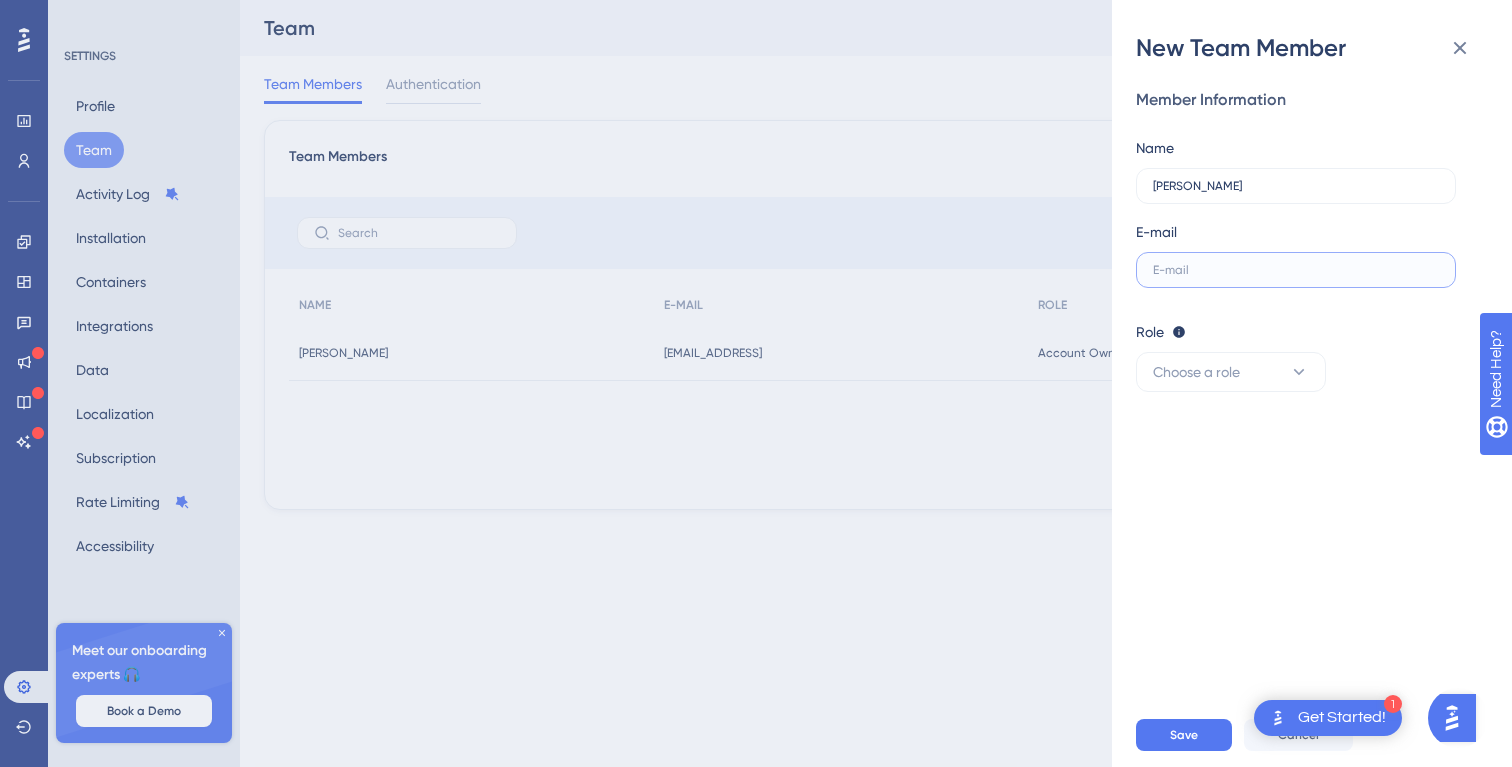 click at bounding box center (1296, 270) 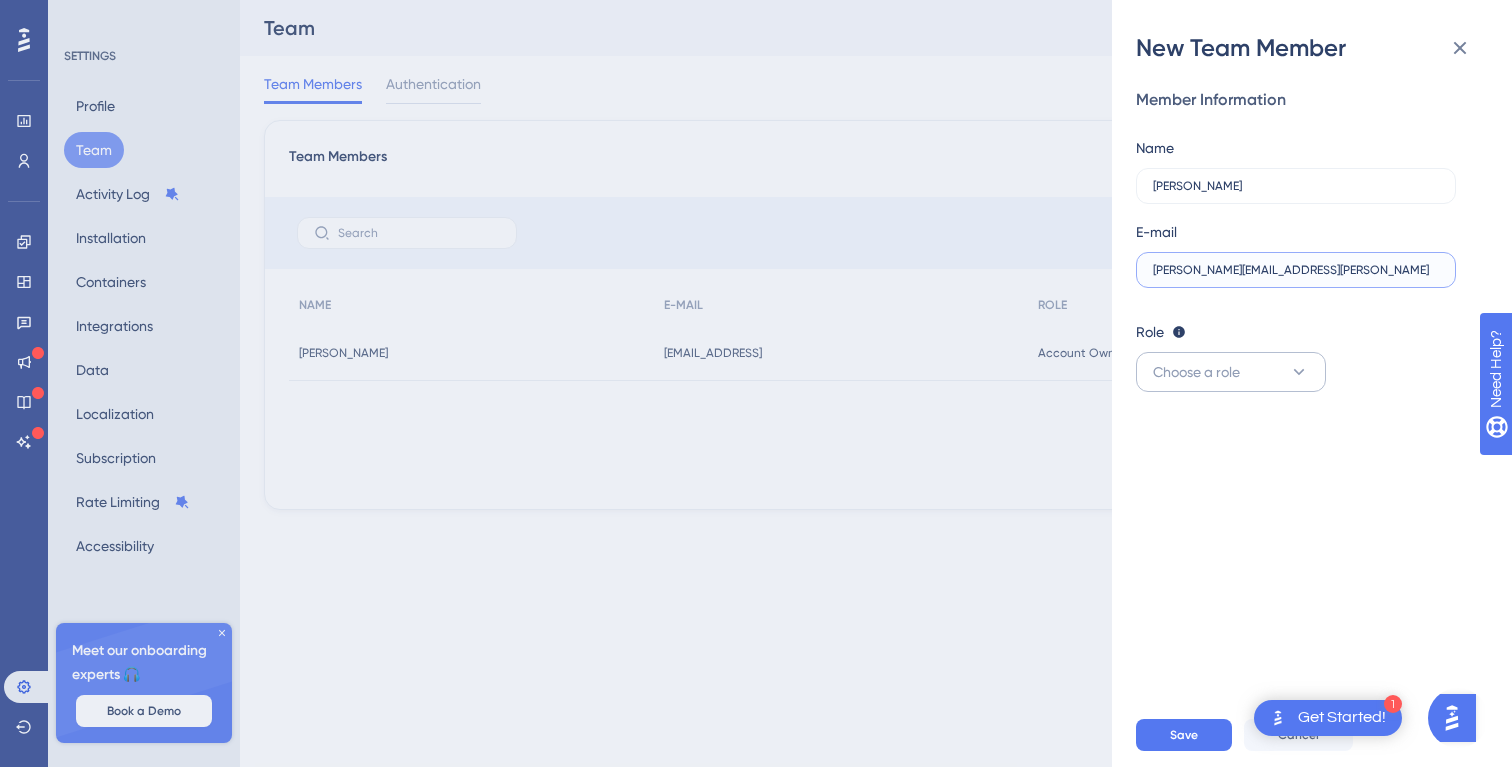 type on "[PERSON_NAME][EMAIL_ADDRESS][PERSON_NAME]" 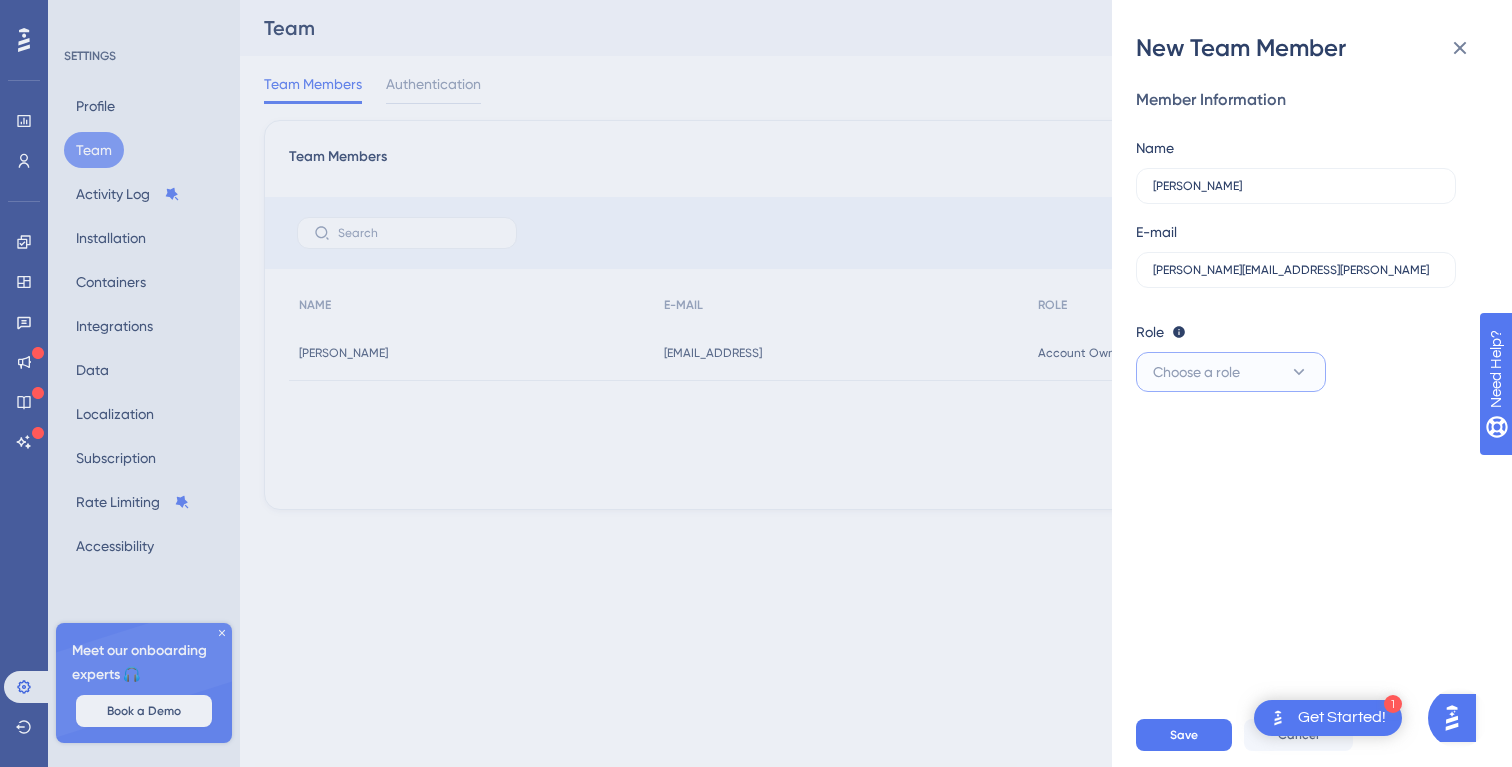 click on "Choose a role" at bounding box center [1231, 372] 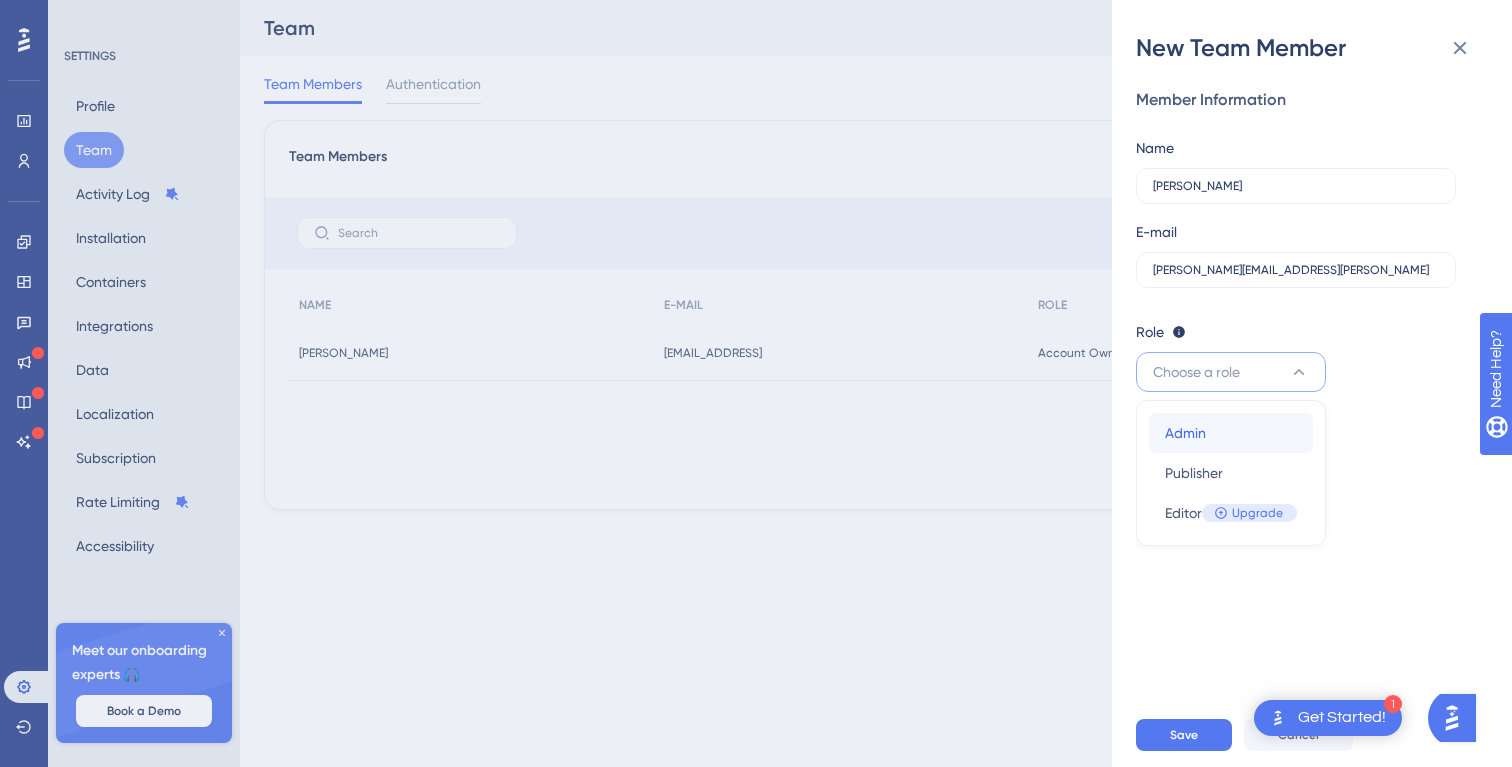 click on "Admin Admin" at bounding box center [1231, 433] 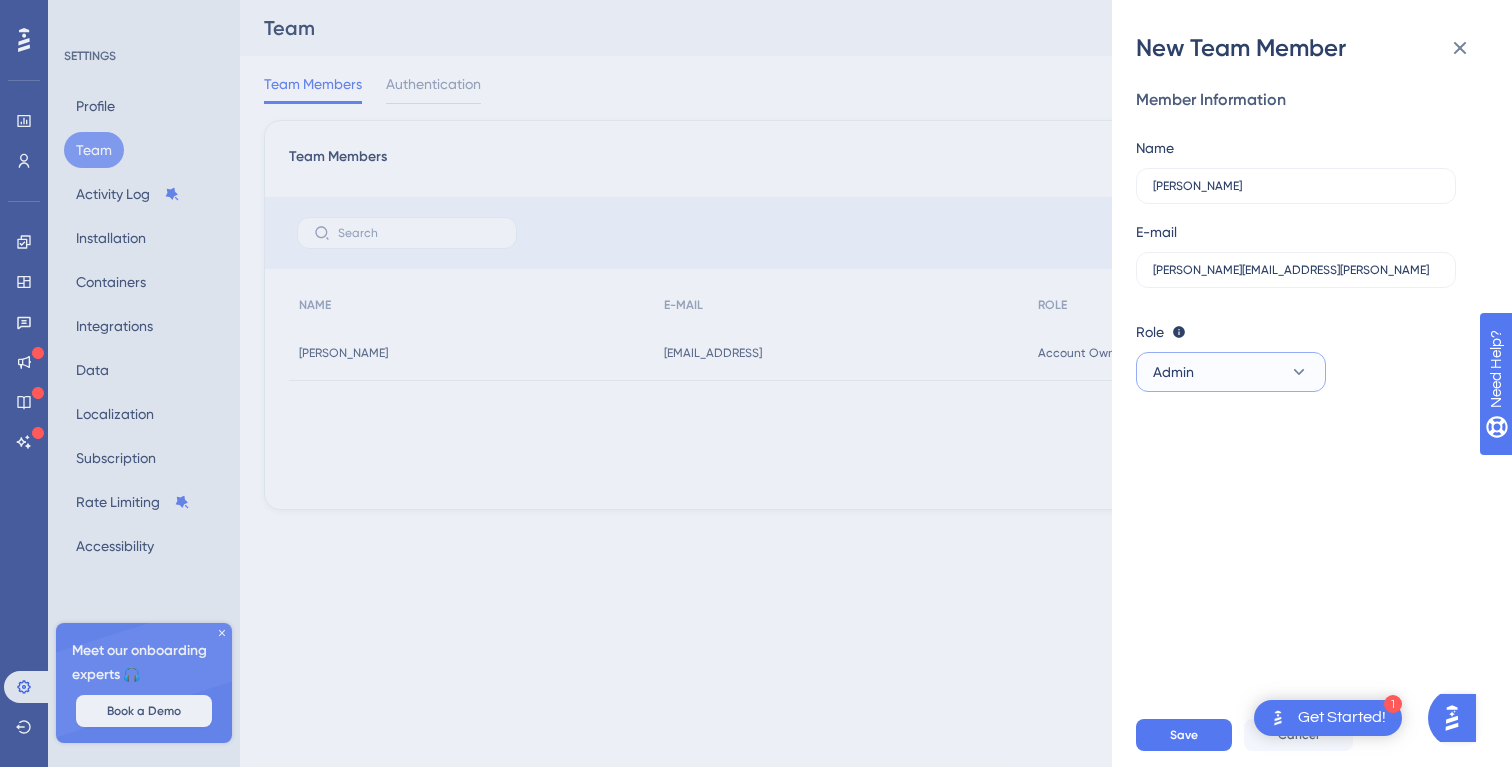 click on "Admin" at bounding box center (1231, 372) 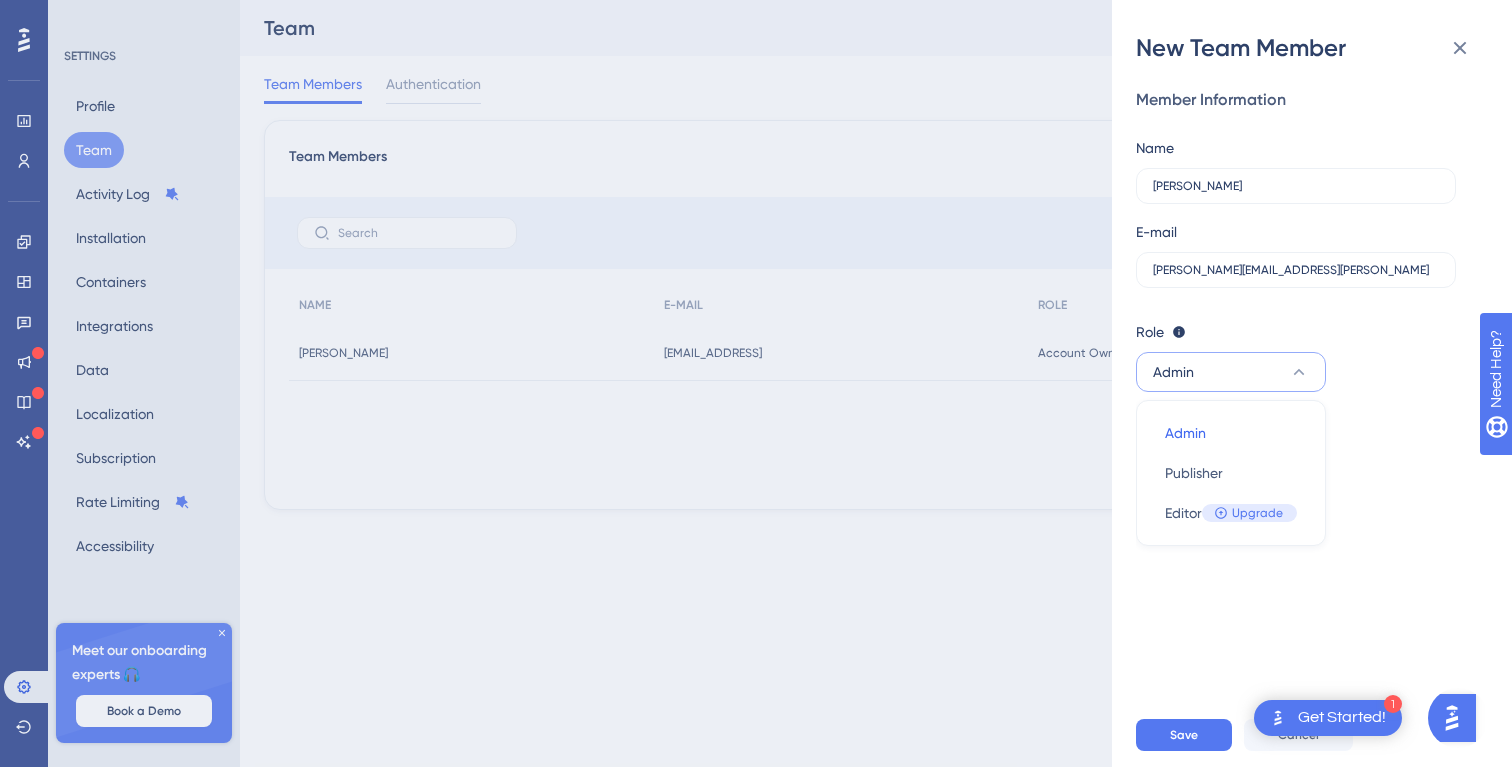 click on "Member Information Name [PERSON_NAME] E-mail [PERSON_NAME][EMAIL_ADDRESS][PERSON_NAME] Role Editor: Create & edit materials
Publisher: Editor + Publish changes
Admin: Publisher + Manage users & subscription Admin Admin Admin Publisher Publisher Editor Upgrade Editor" at bounding box center (1320, 383) 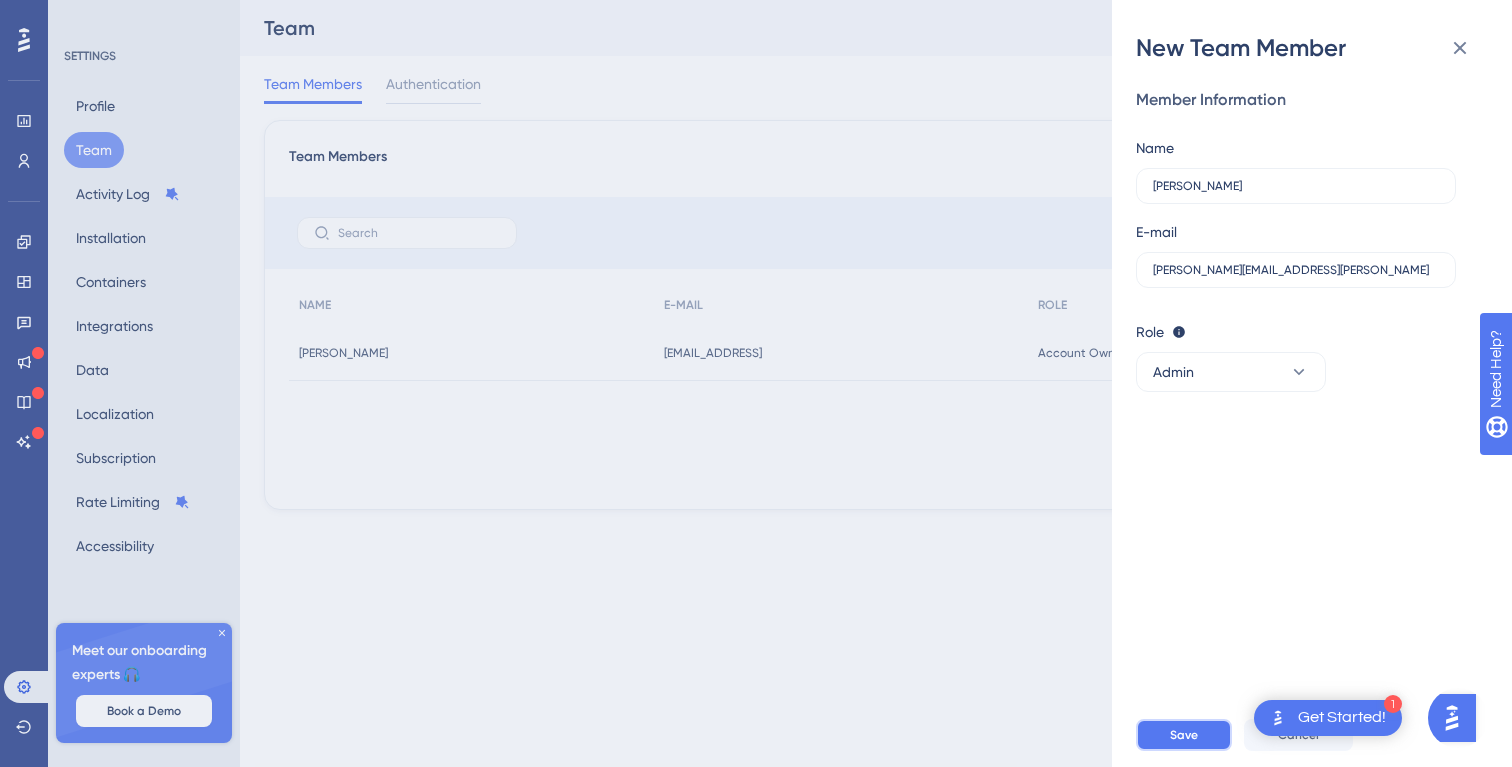 click on "Save" at bounding box center (1184, 735) 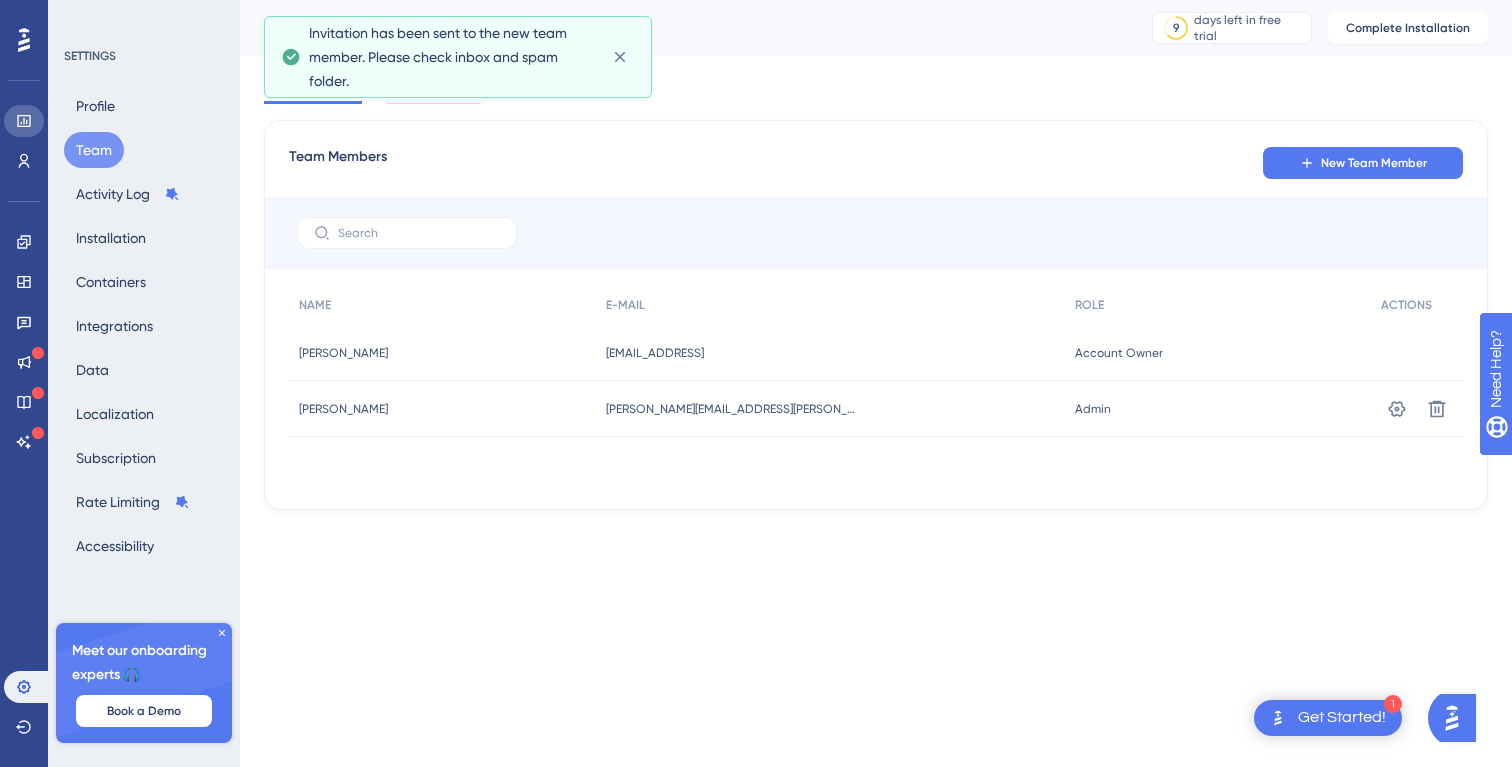 click at bounding box center (24, 121) 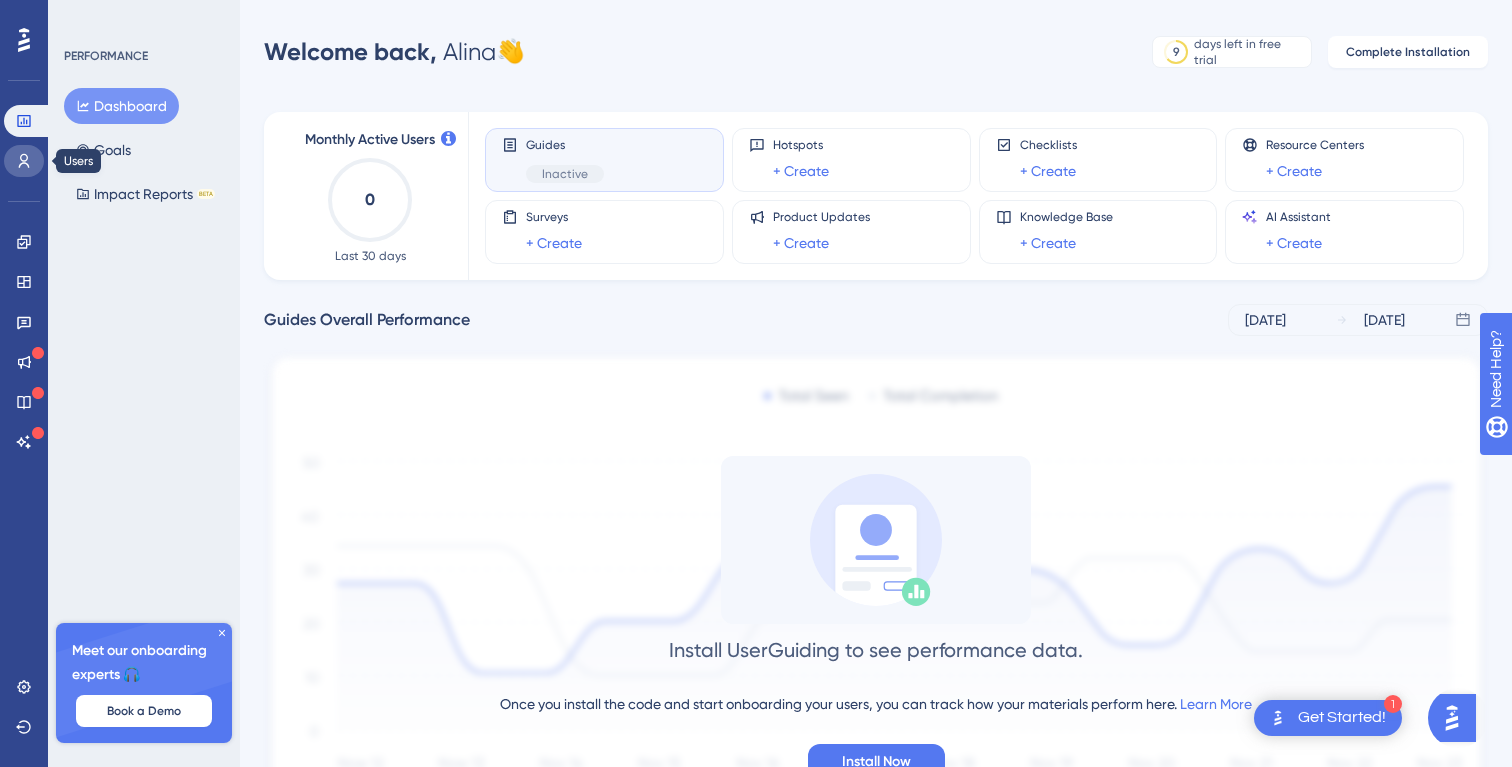 click at bounding box center [24, 161] 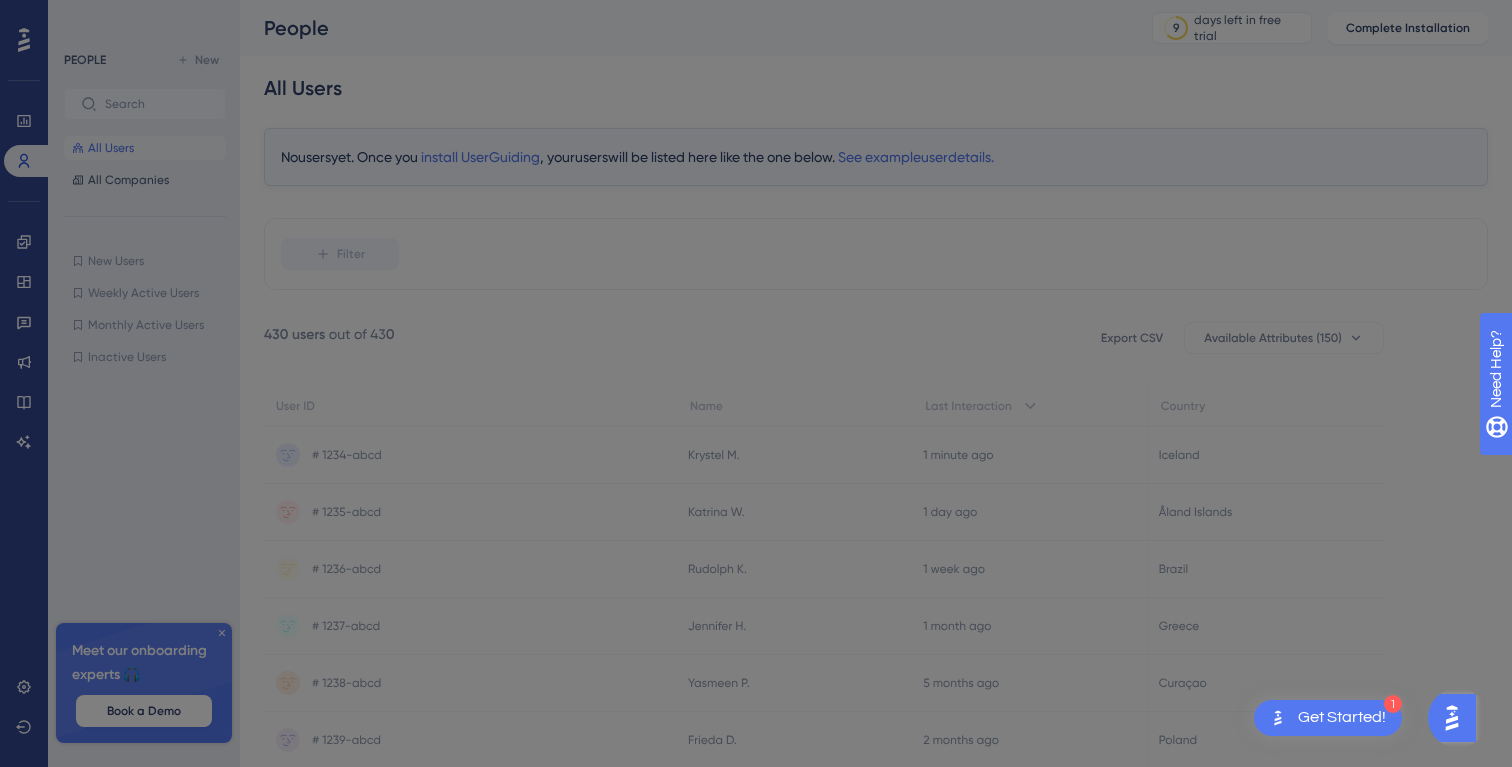 scroll, scrollTop: 0, scrollLeft: 0, axis: both 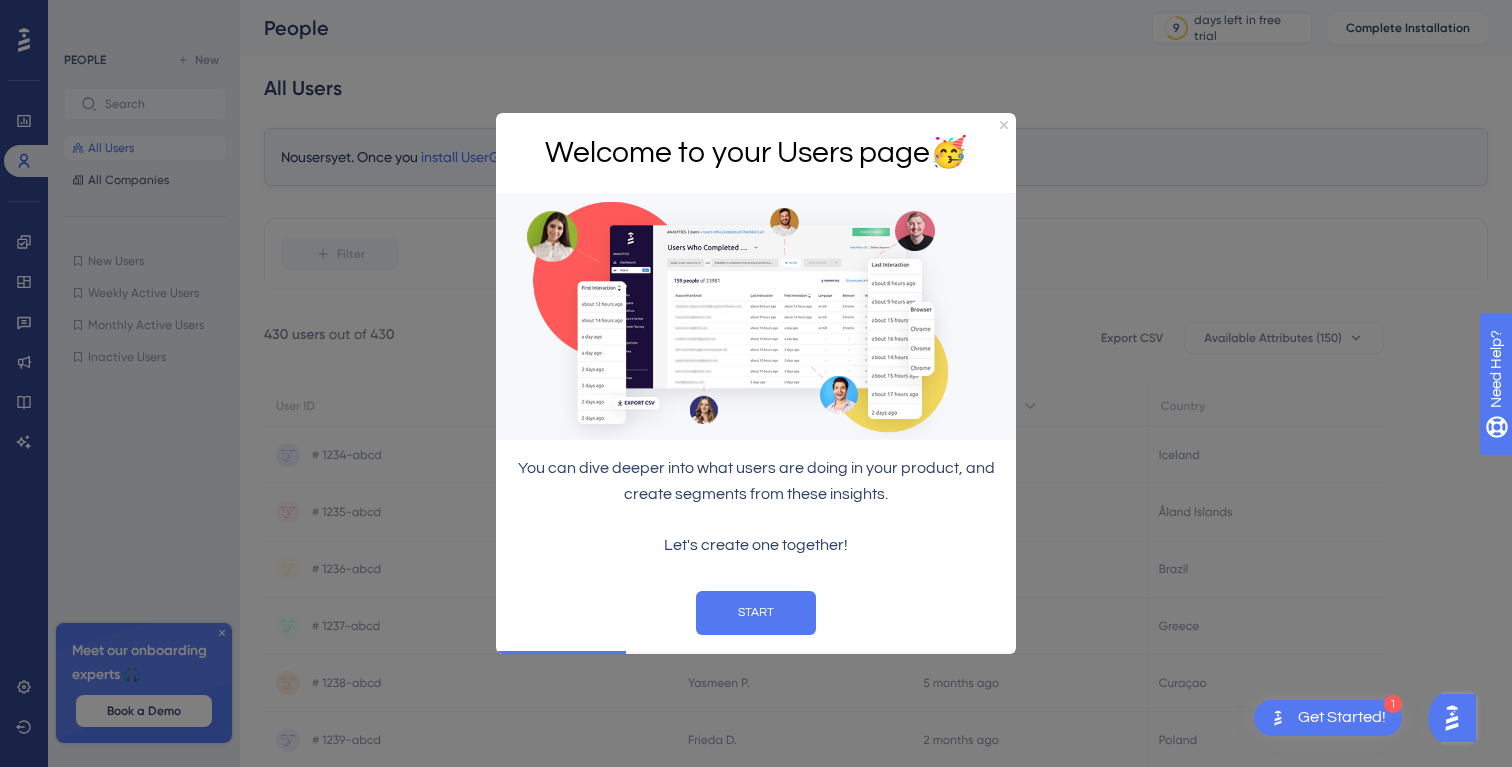 click at bounding box center [756, 315] 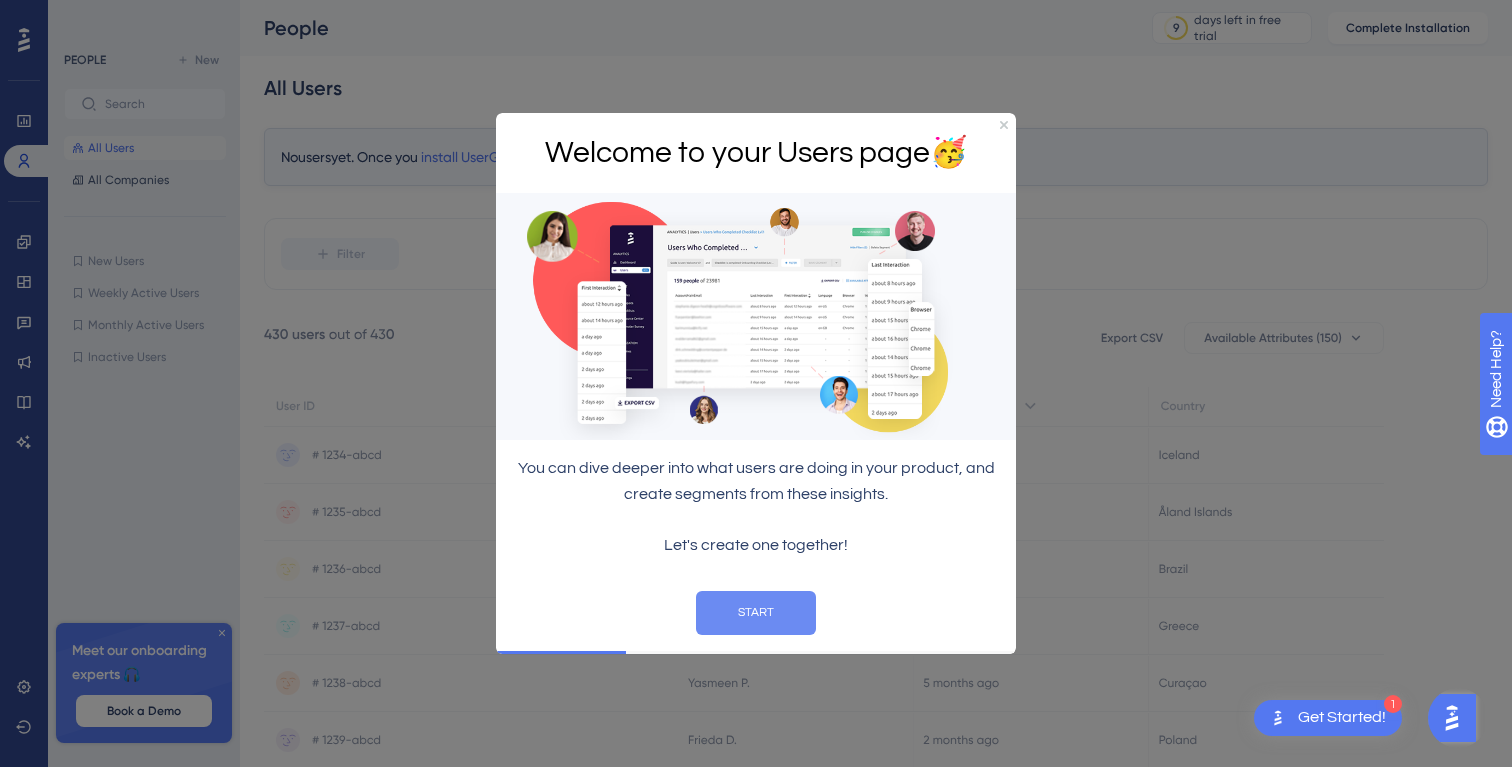 click on "START" at bounding box center [756, 612] 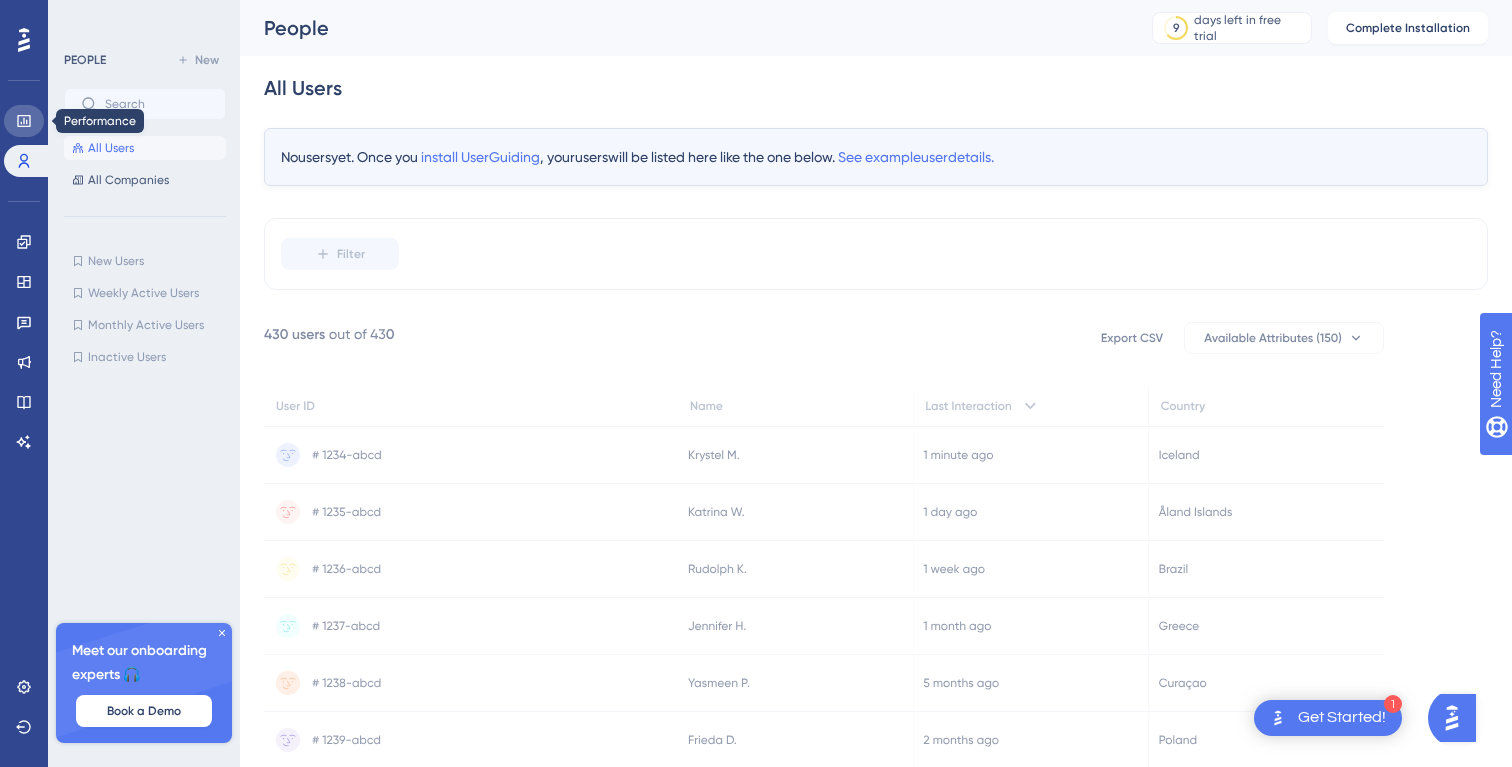 click at bounding box center [24, 121] 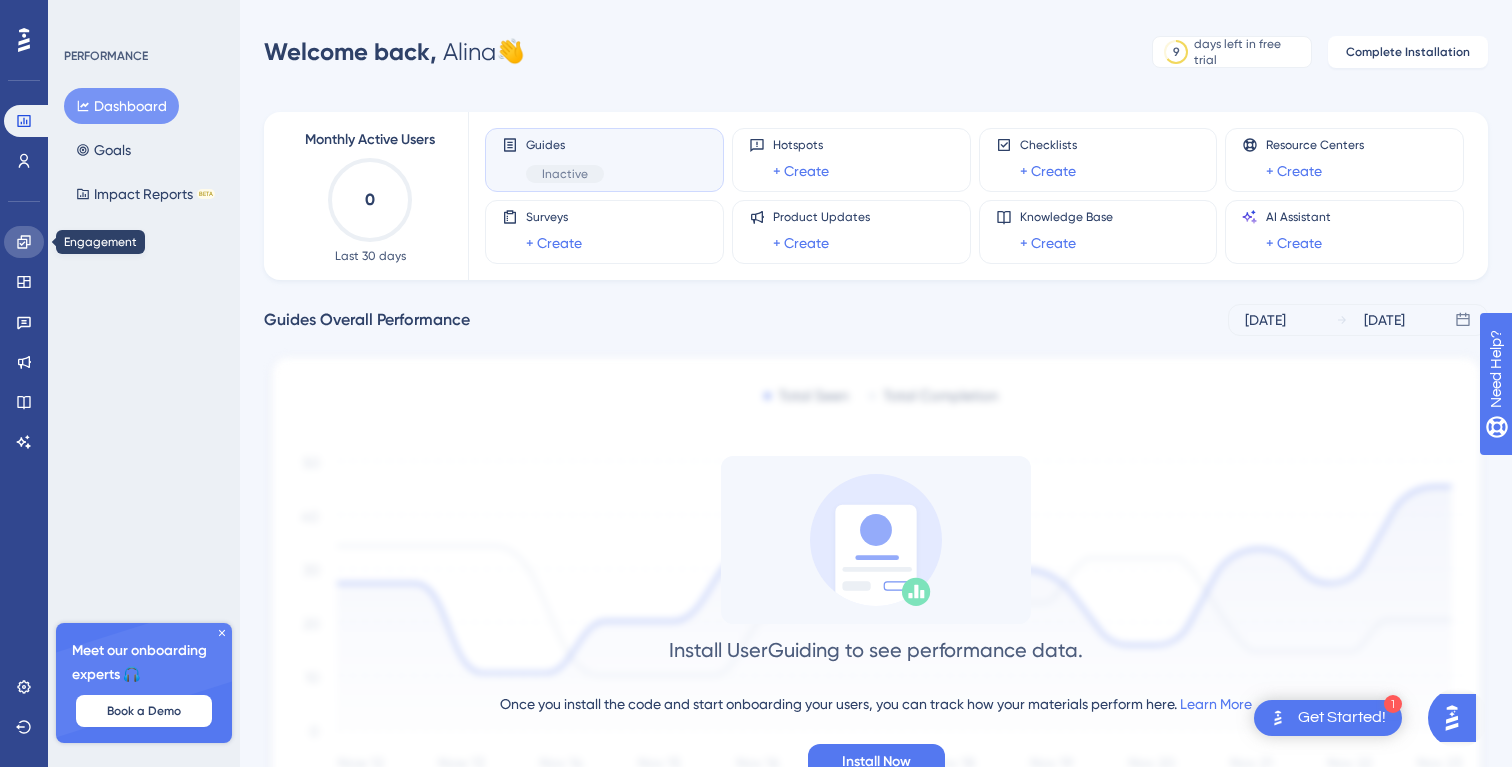 click 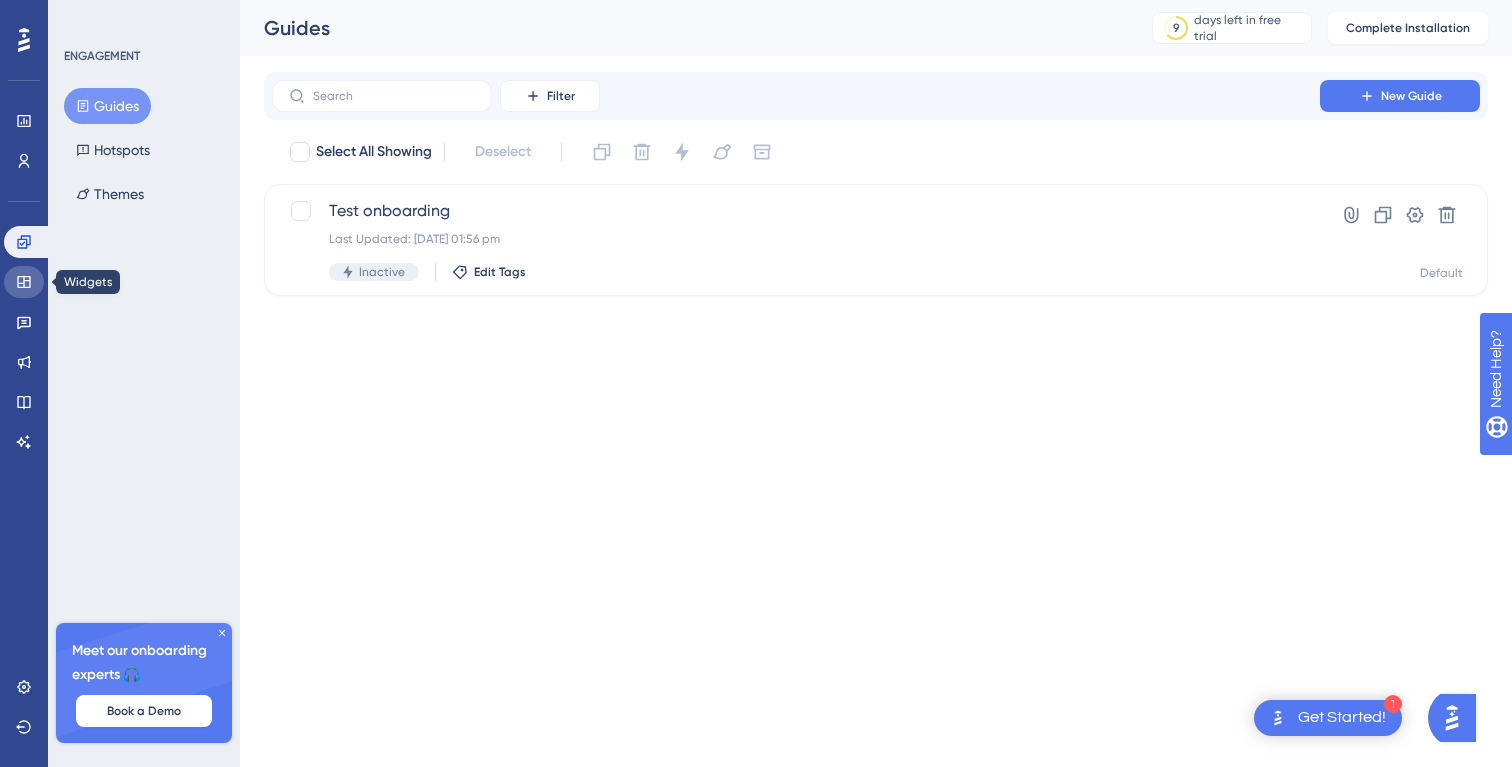 click at bounding box center (24, 282) 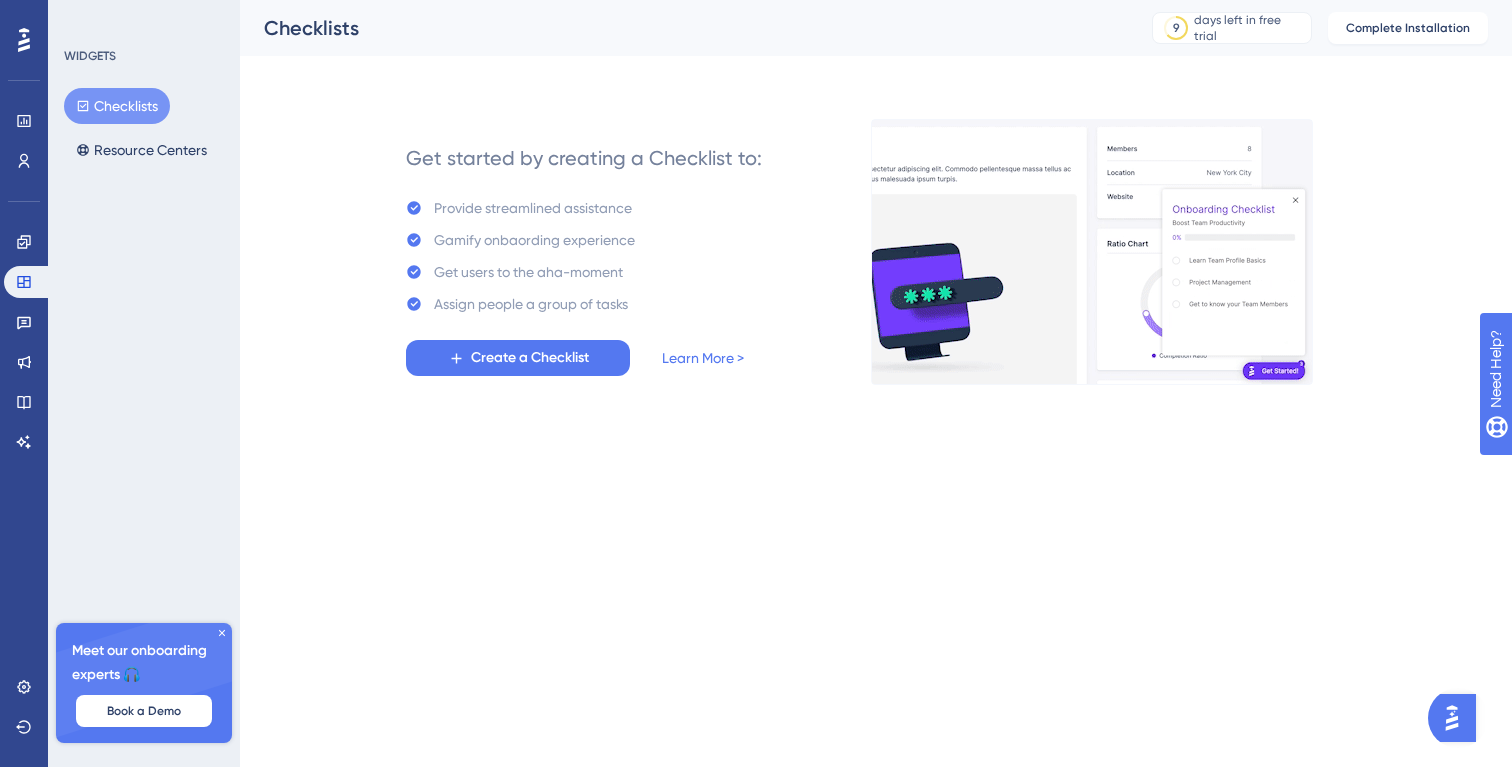 click on "Engagement Widgets Feedback Product Updates Knowledge Base AI Assistant" at bounding box center (24, 342) 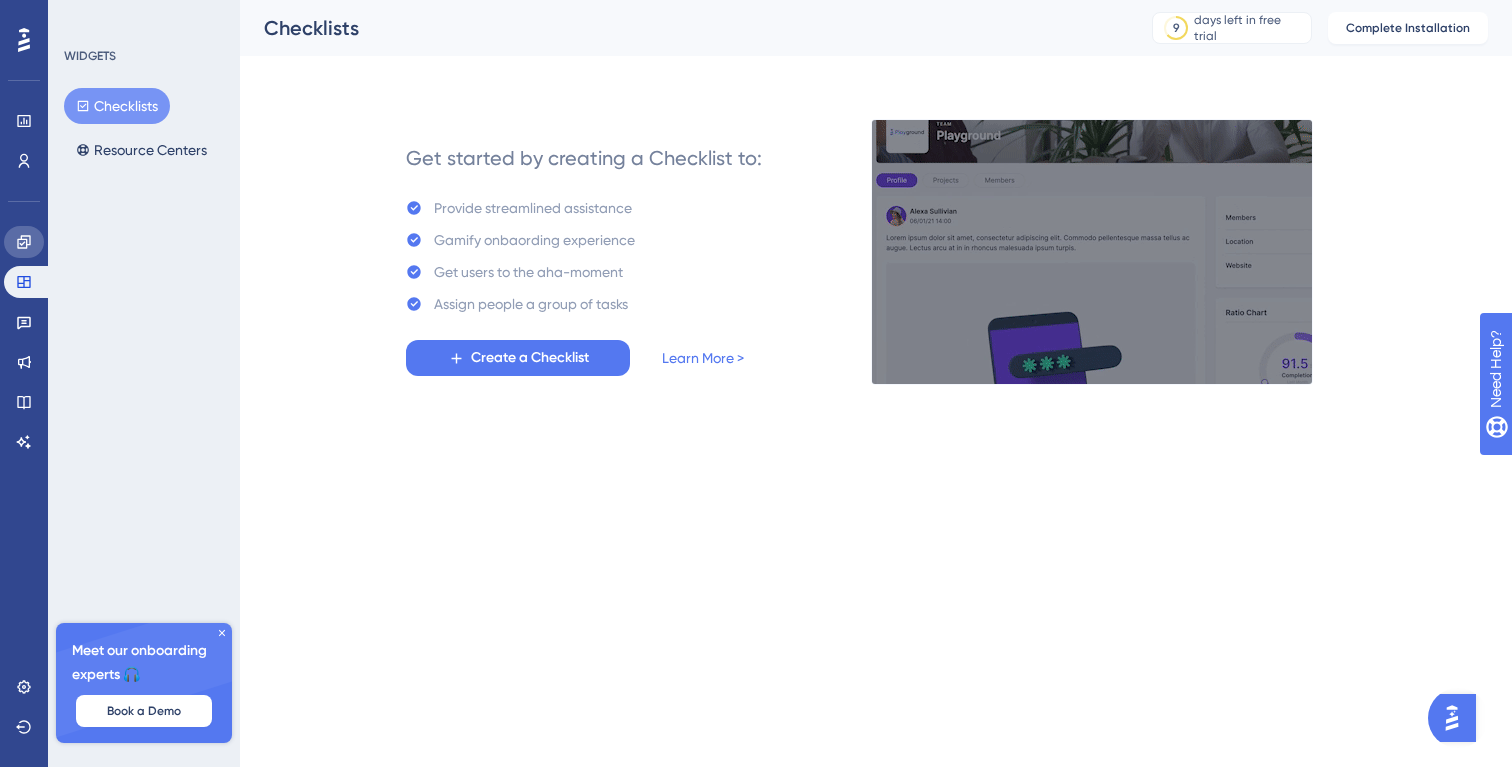 click 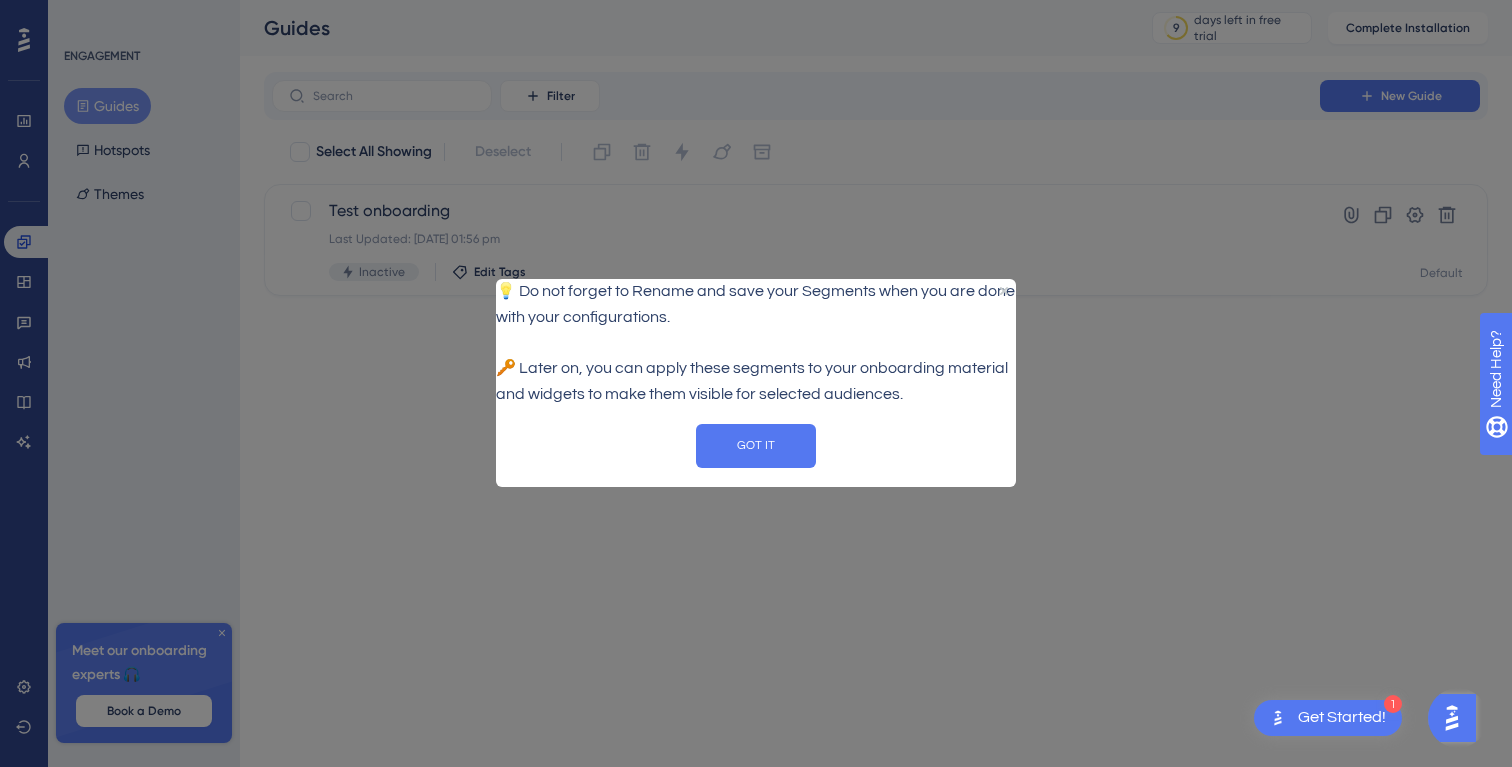 click at bounding box center [756, 344] 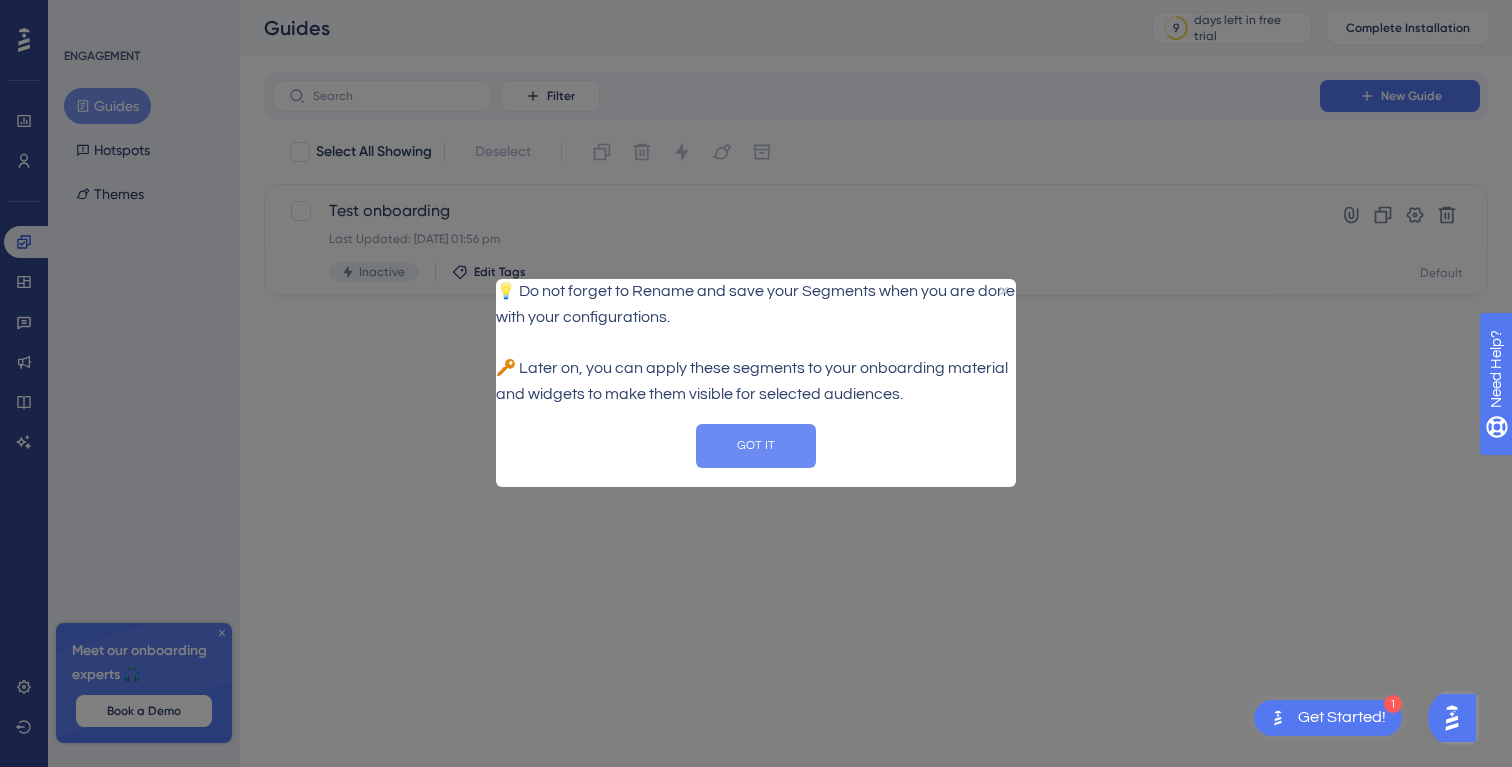 click on "GOT IT" at bounding box center (756, 446) 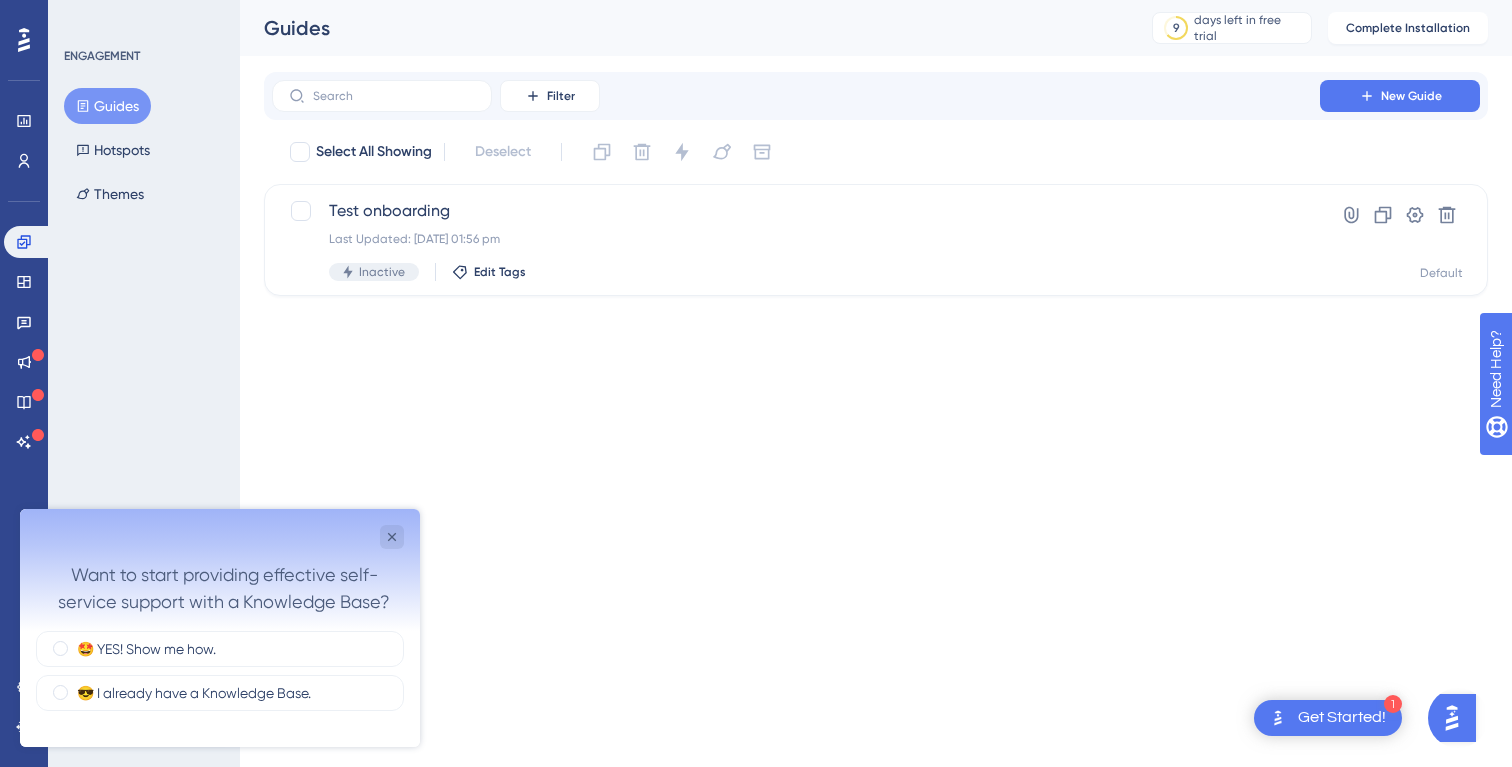 scroll, scrollTop: 0, scrollLeft: 0, axis: both 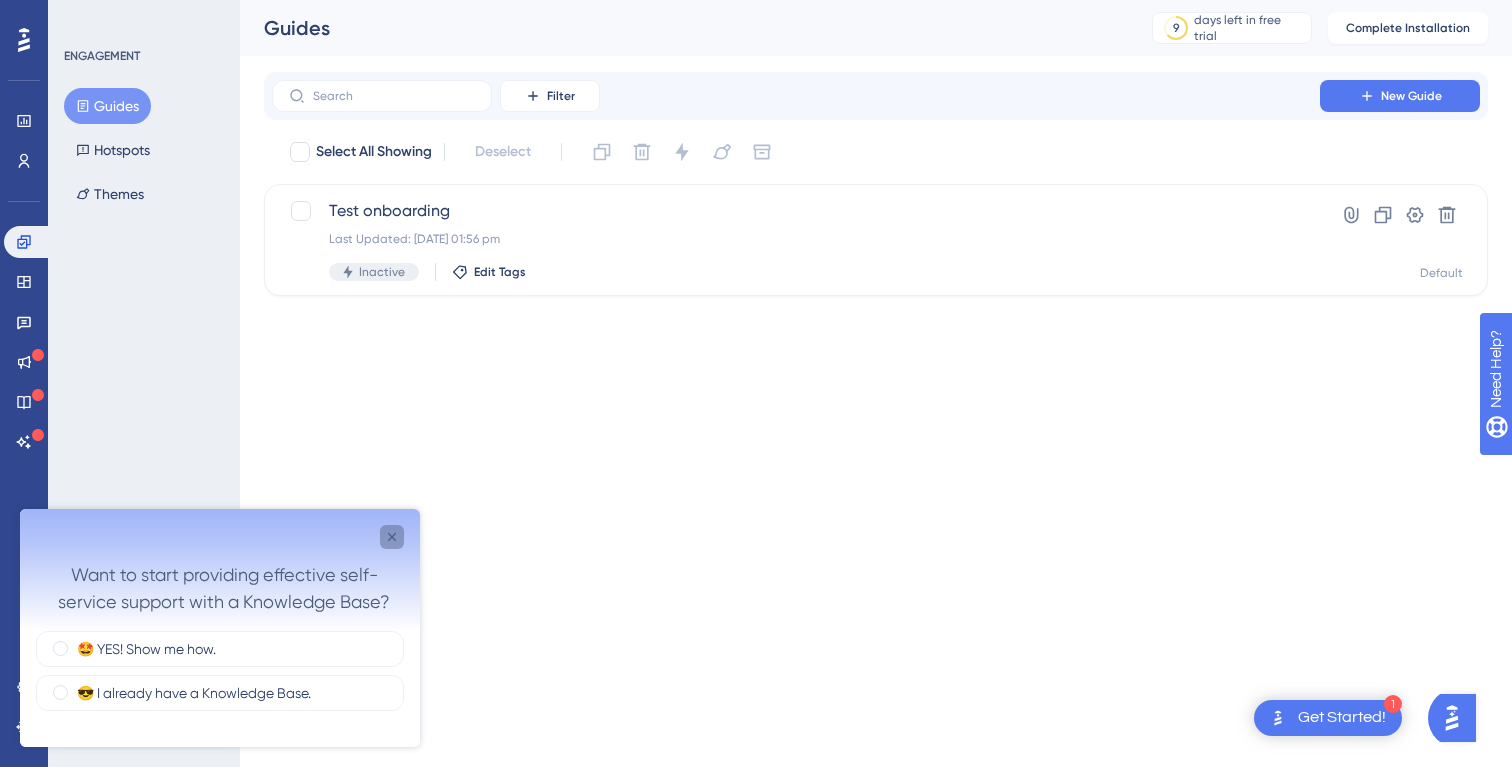 click 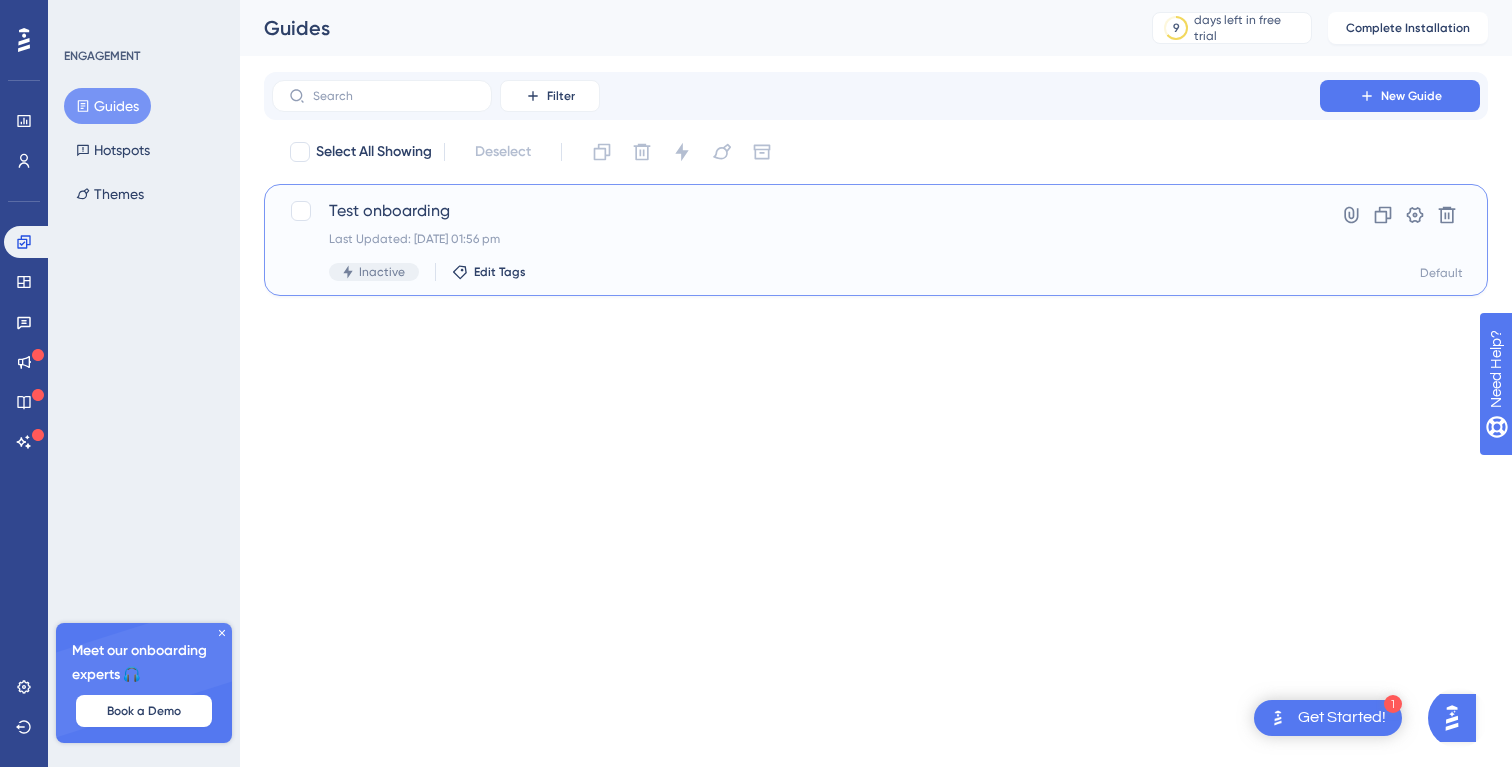 click on "Last Updated: [DATE] 01:56 pm" at bounding box center (796, 239) 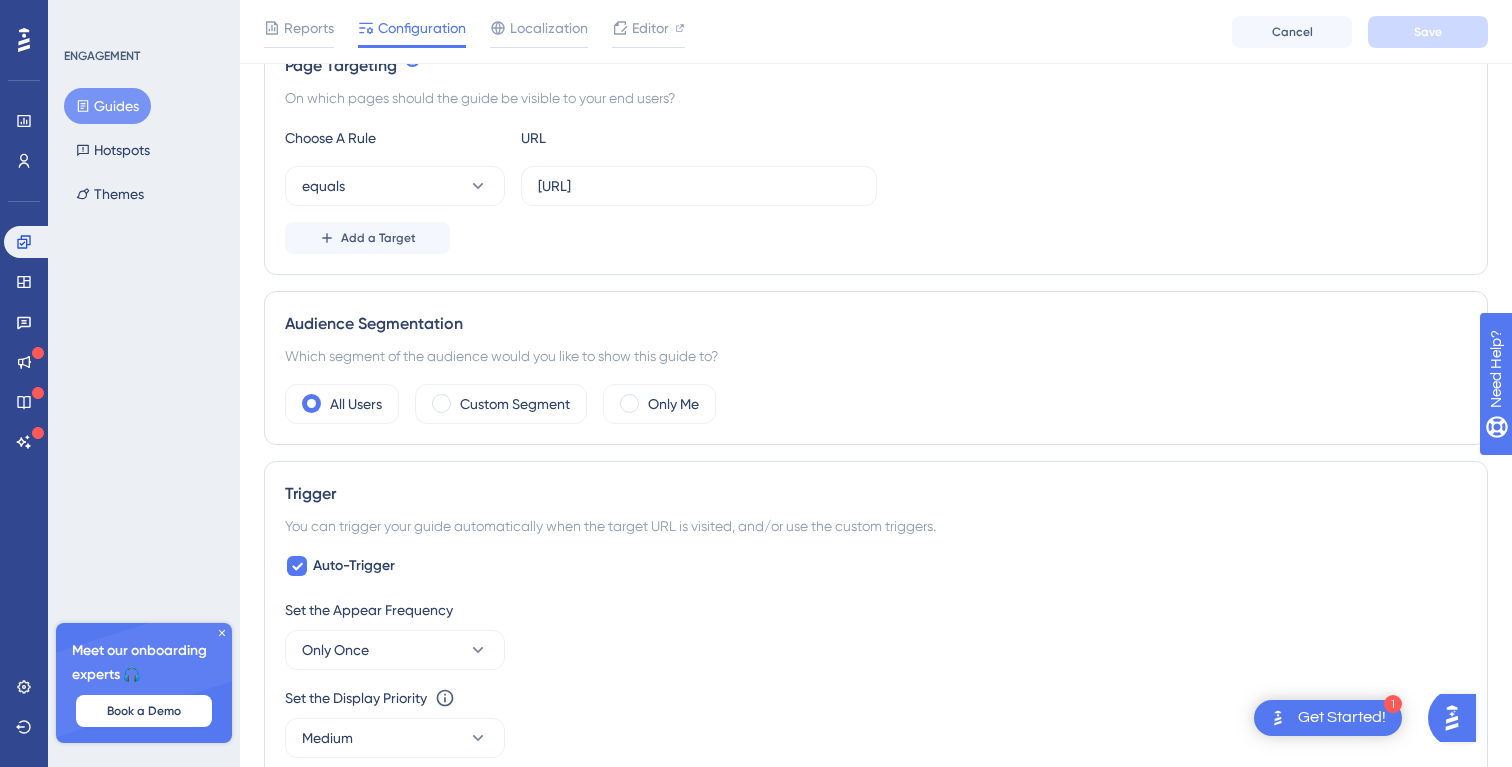 scroll, scrollTop: 0, scrollLeft: 0, axis: both 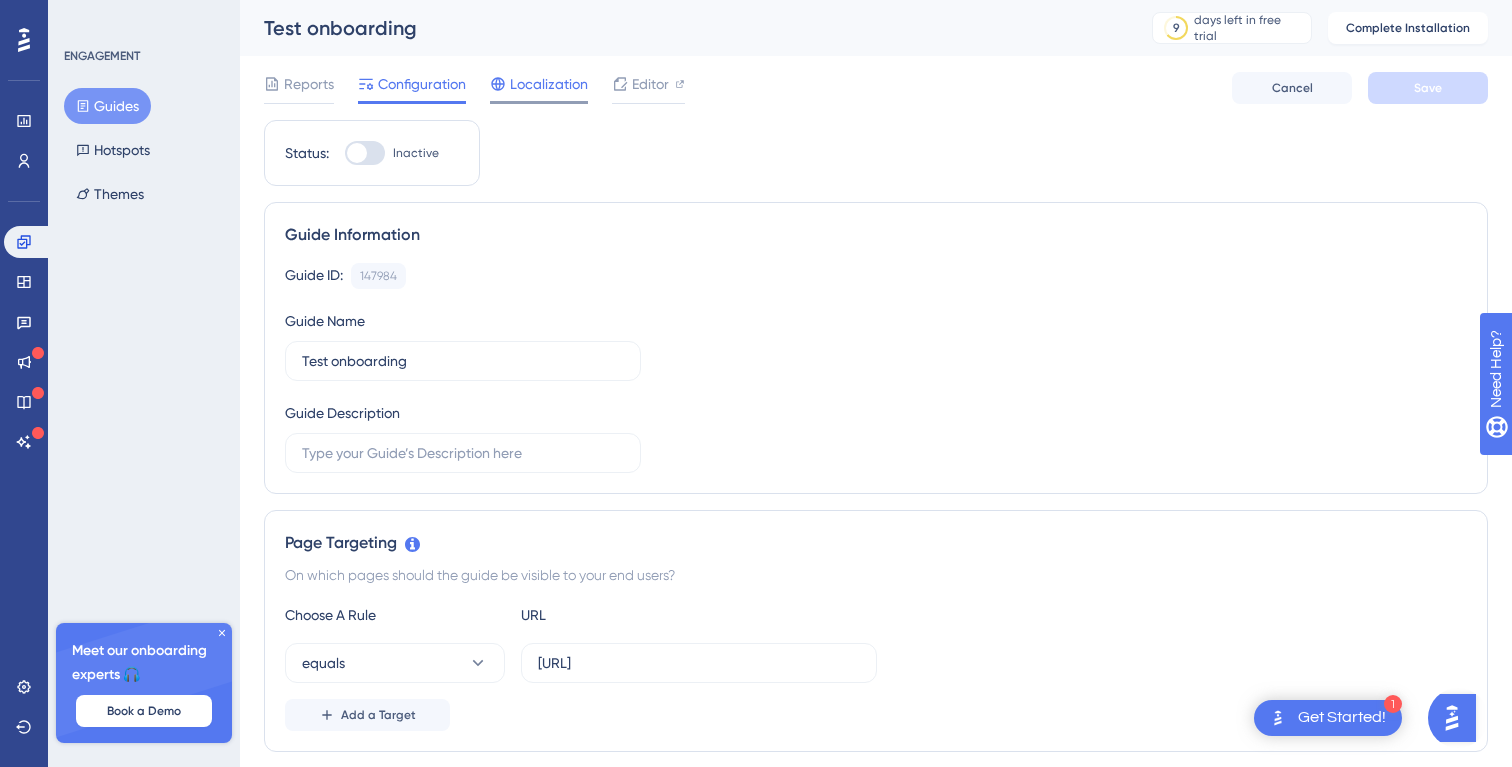 click on "Localization" at bounding box center (539, 88) 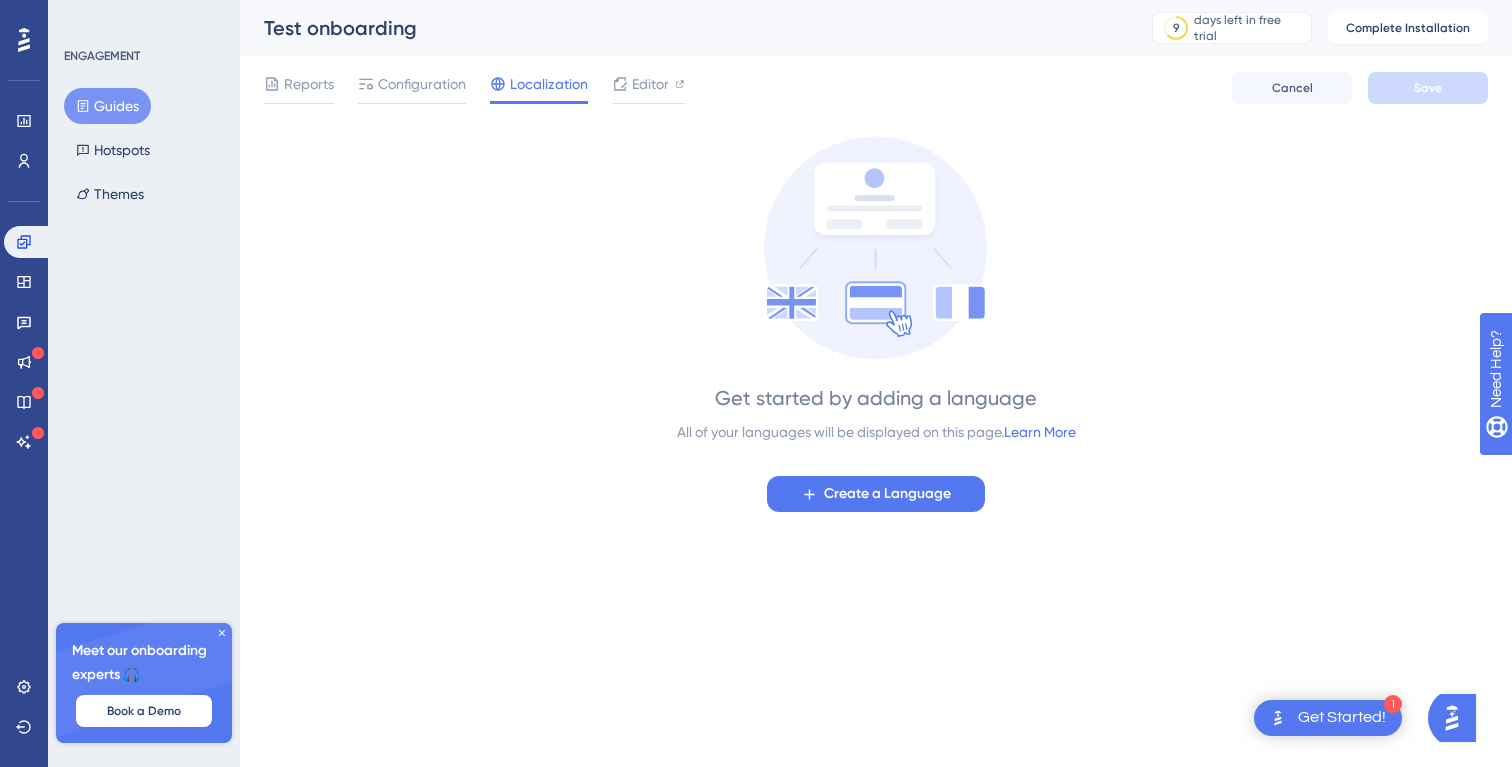 click on "Guides" at bounding box center [107, 106] 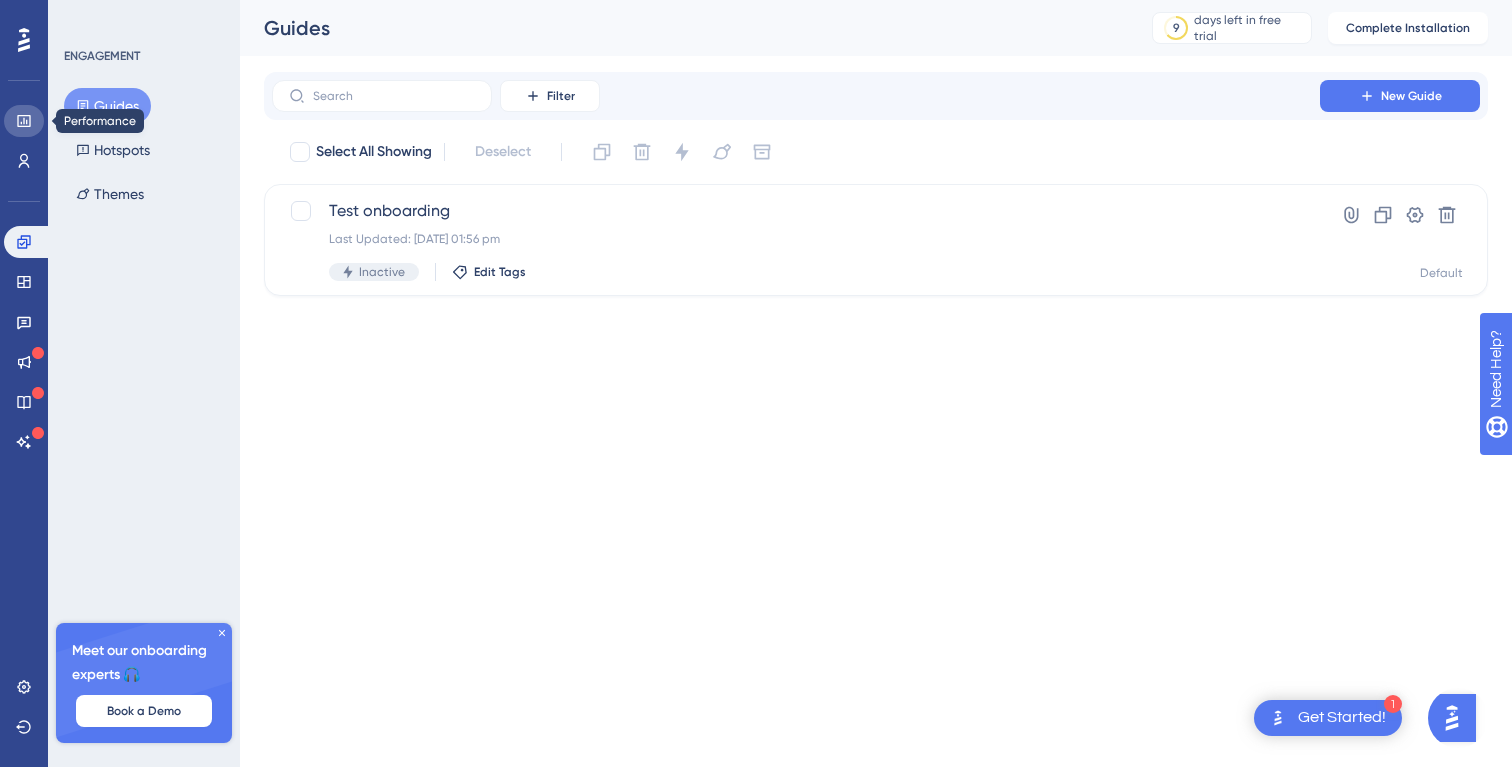 click 